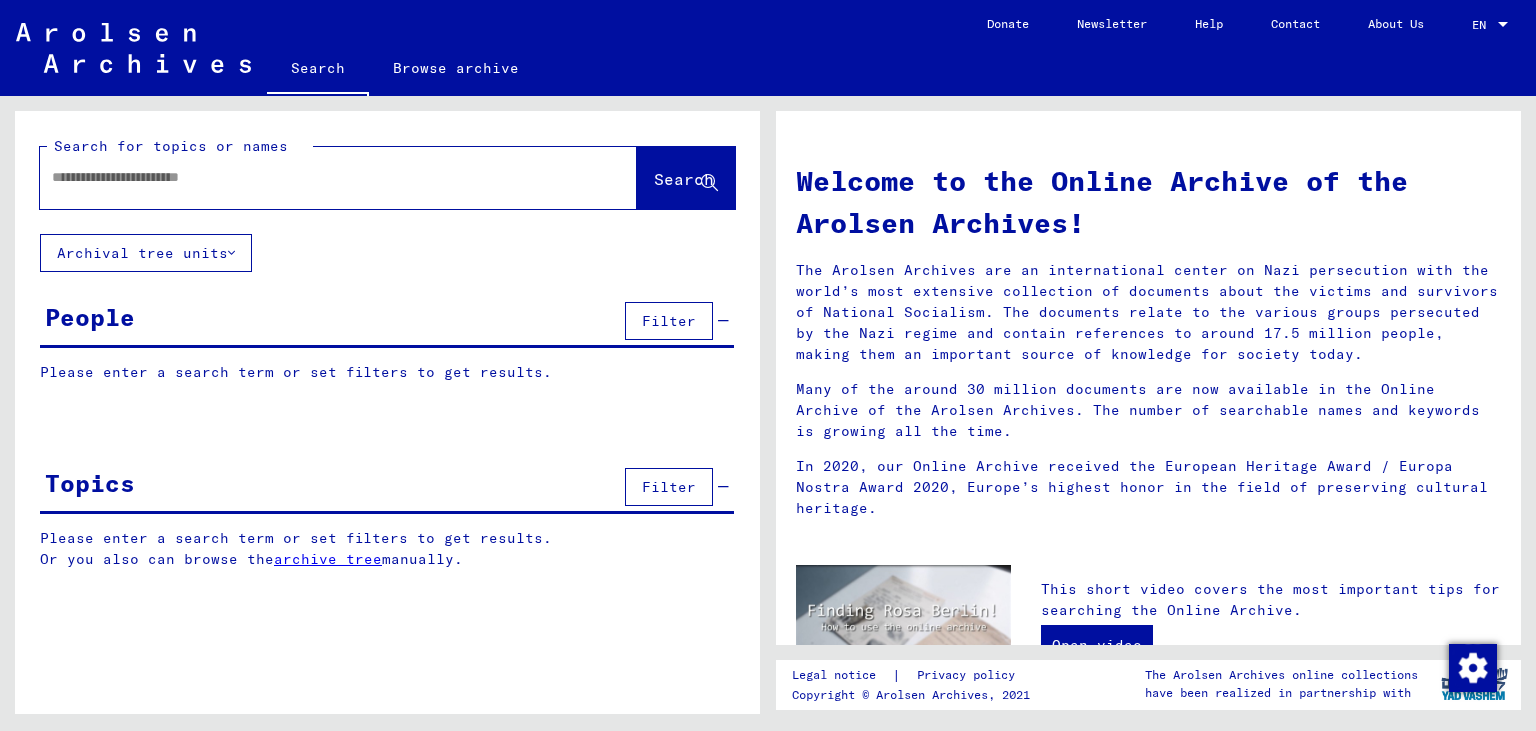 scroll, scrollTop: 0, scrollLeft: 0, axis: both 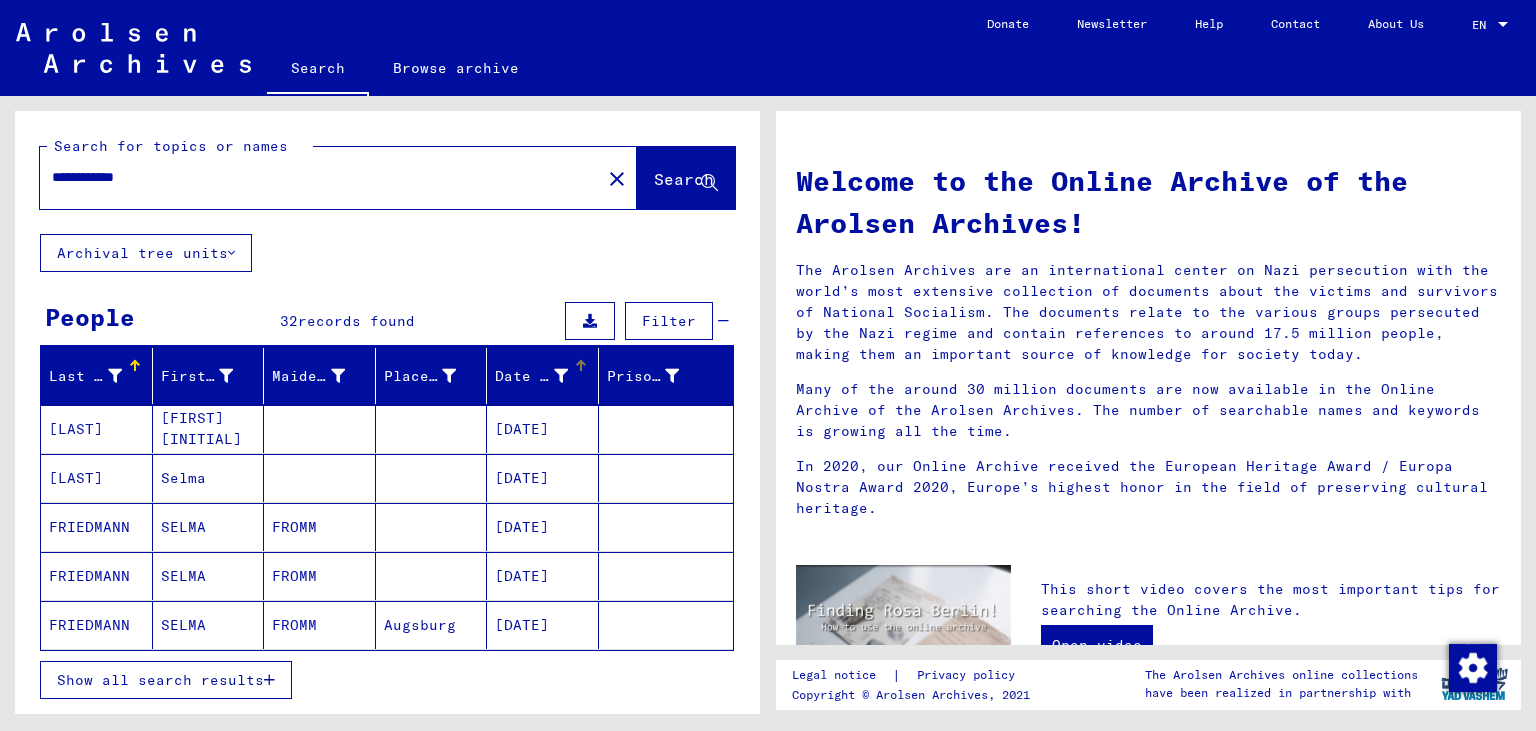 click on "Date of Birth" at bounding box center (531, 376) 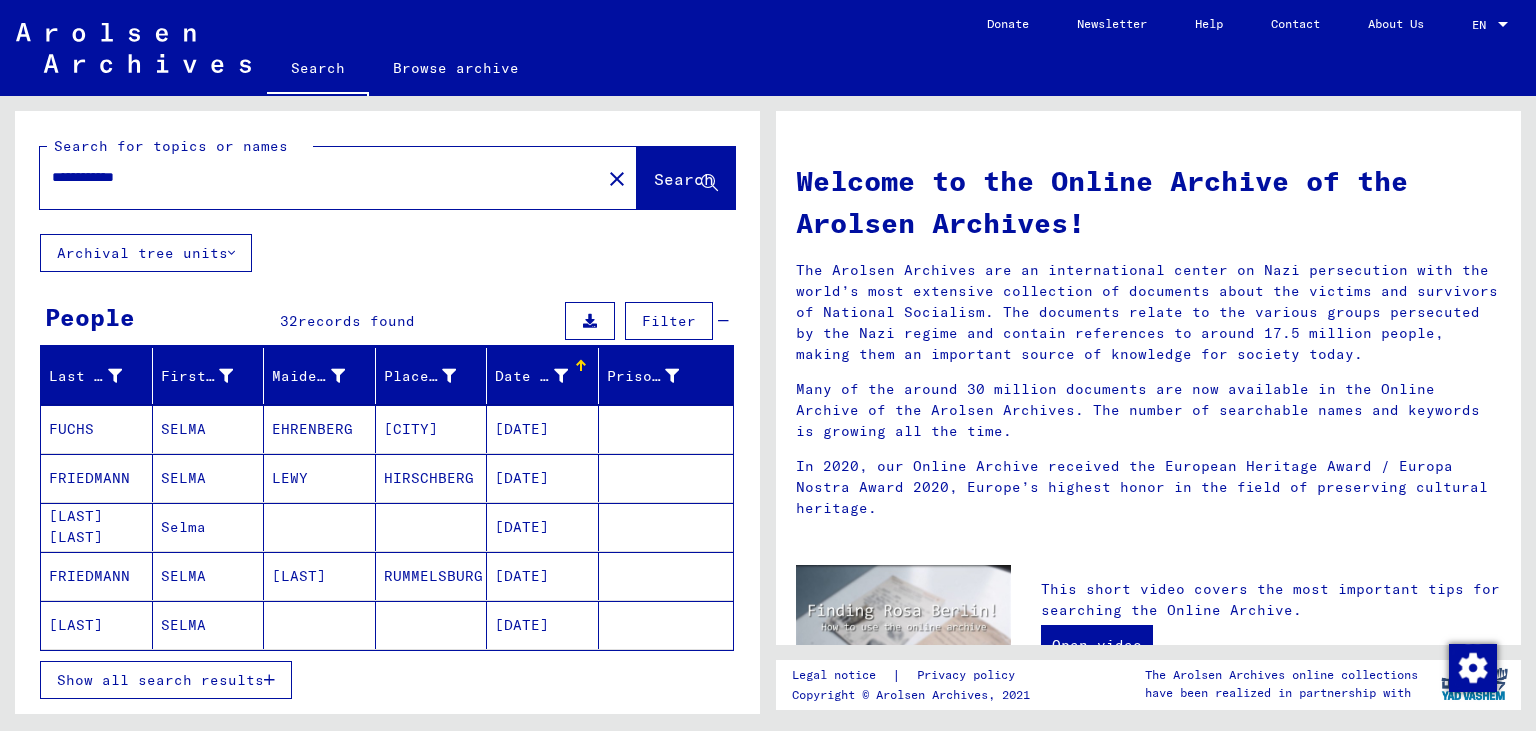 click on "Date of Birth" at bounding box center (531, 376) 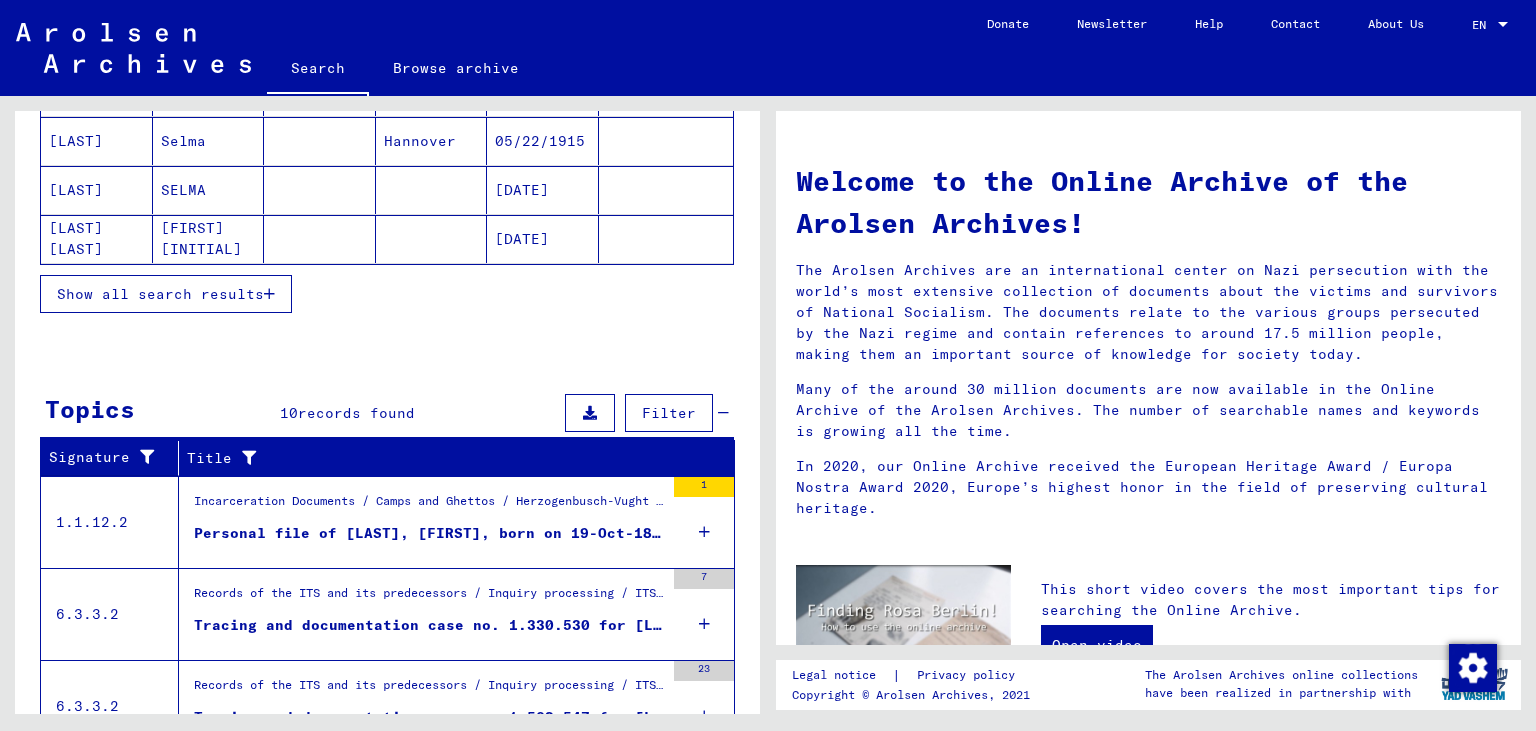 scroll, scrollTop: 384, scrollLeft: 0, axis: vertical 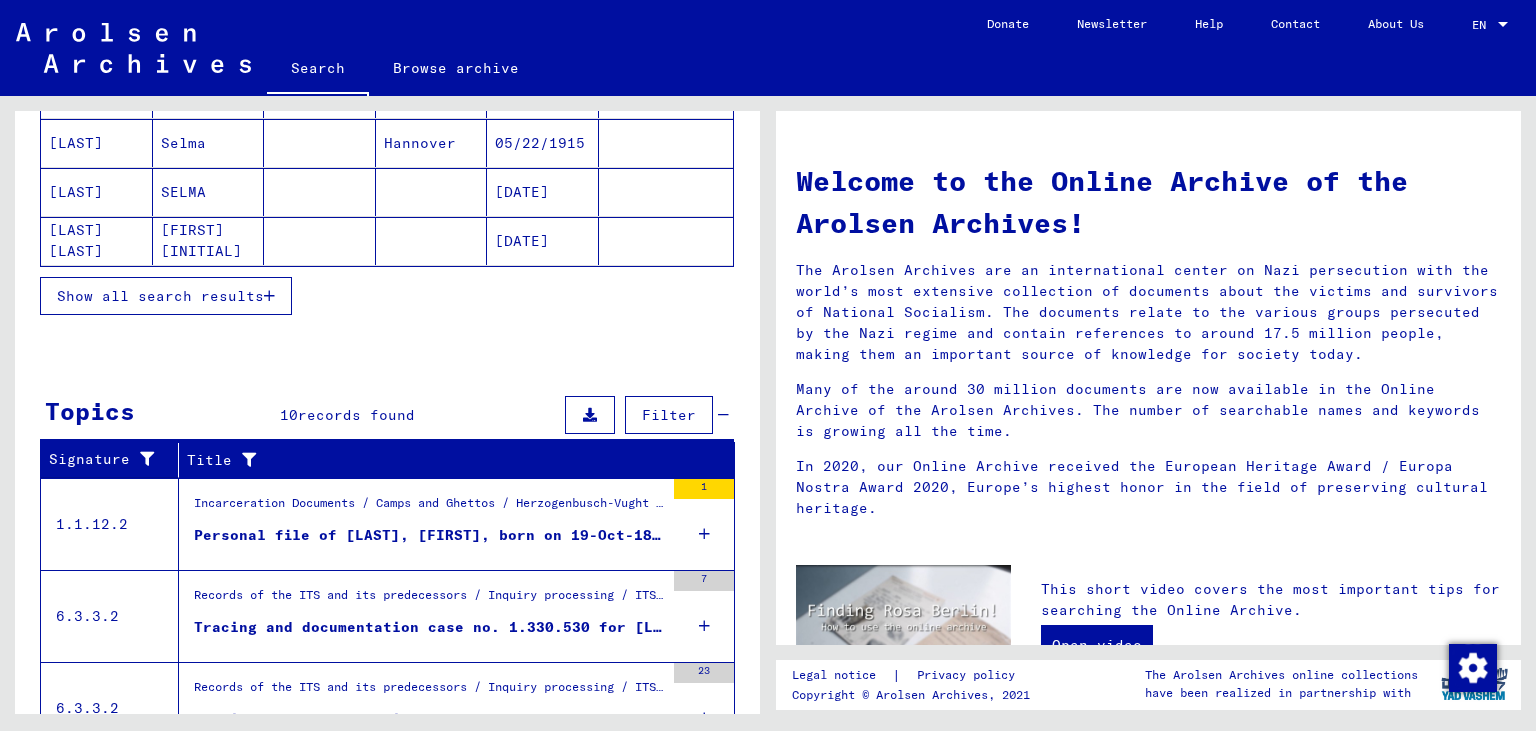 click on "Show all search results" at bounding box center [160, 296] 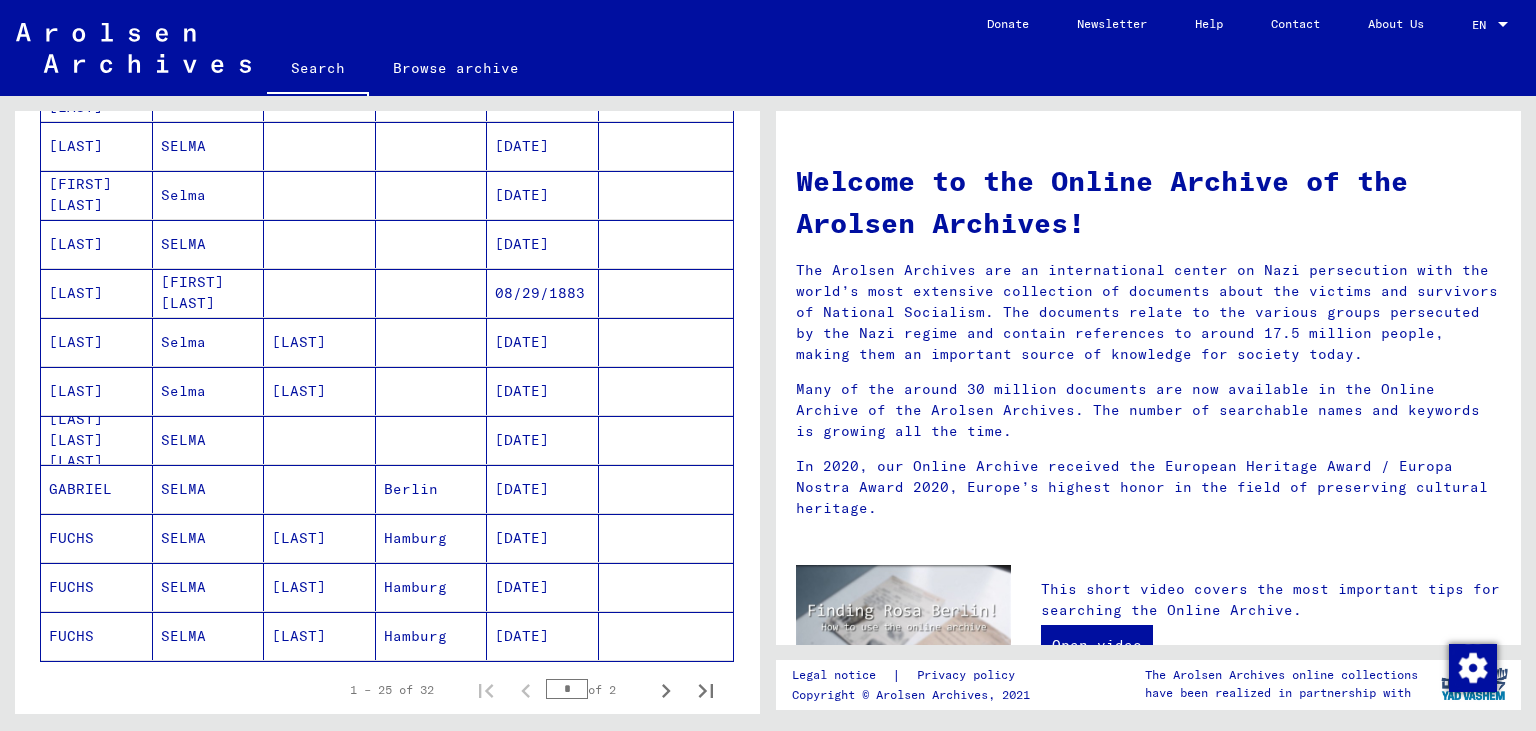 scroll, scrollTop: 974, scrollLeft: 0, axis: vertical 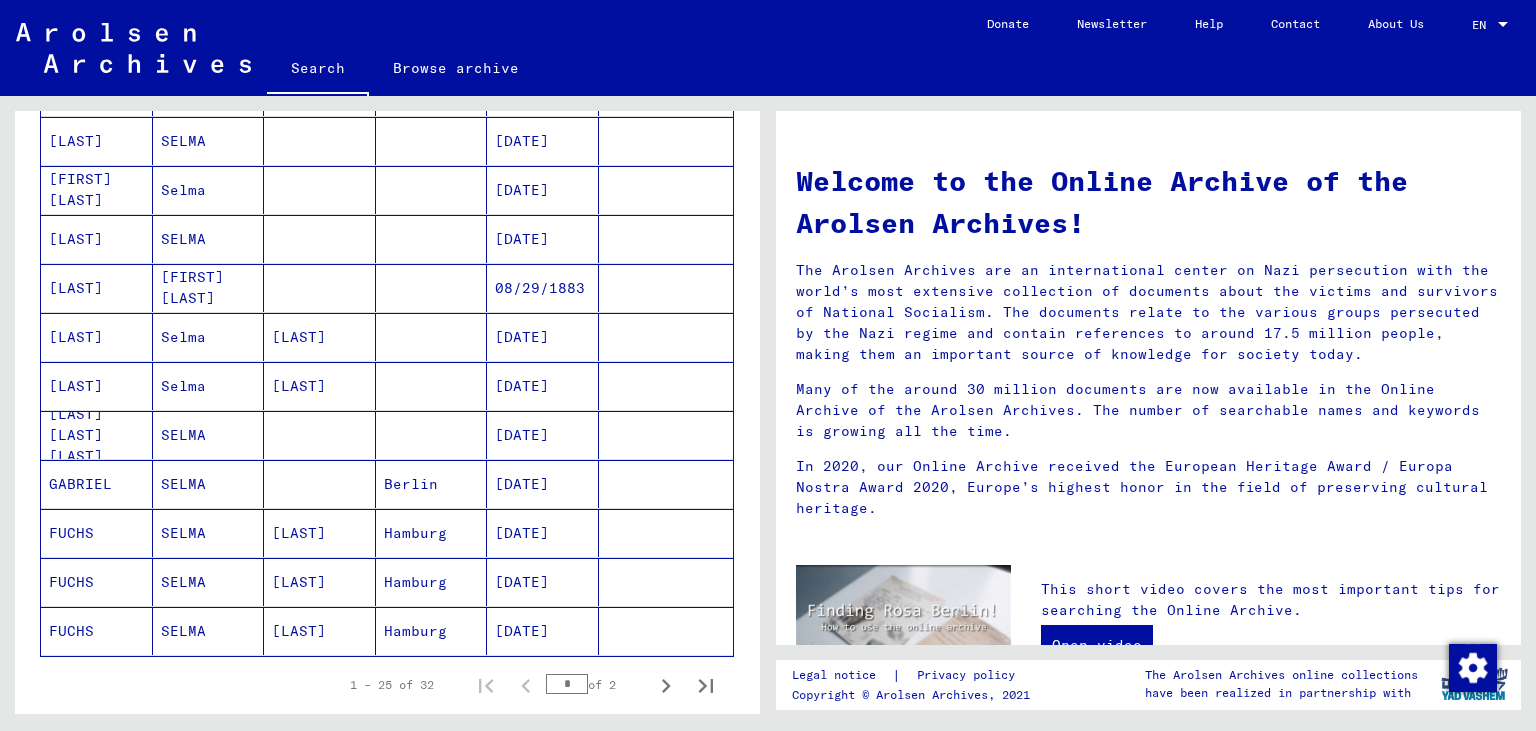 click on "[DATE]" at bounding box center (543, 484) 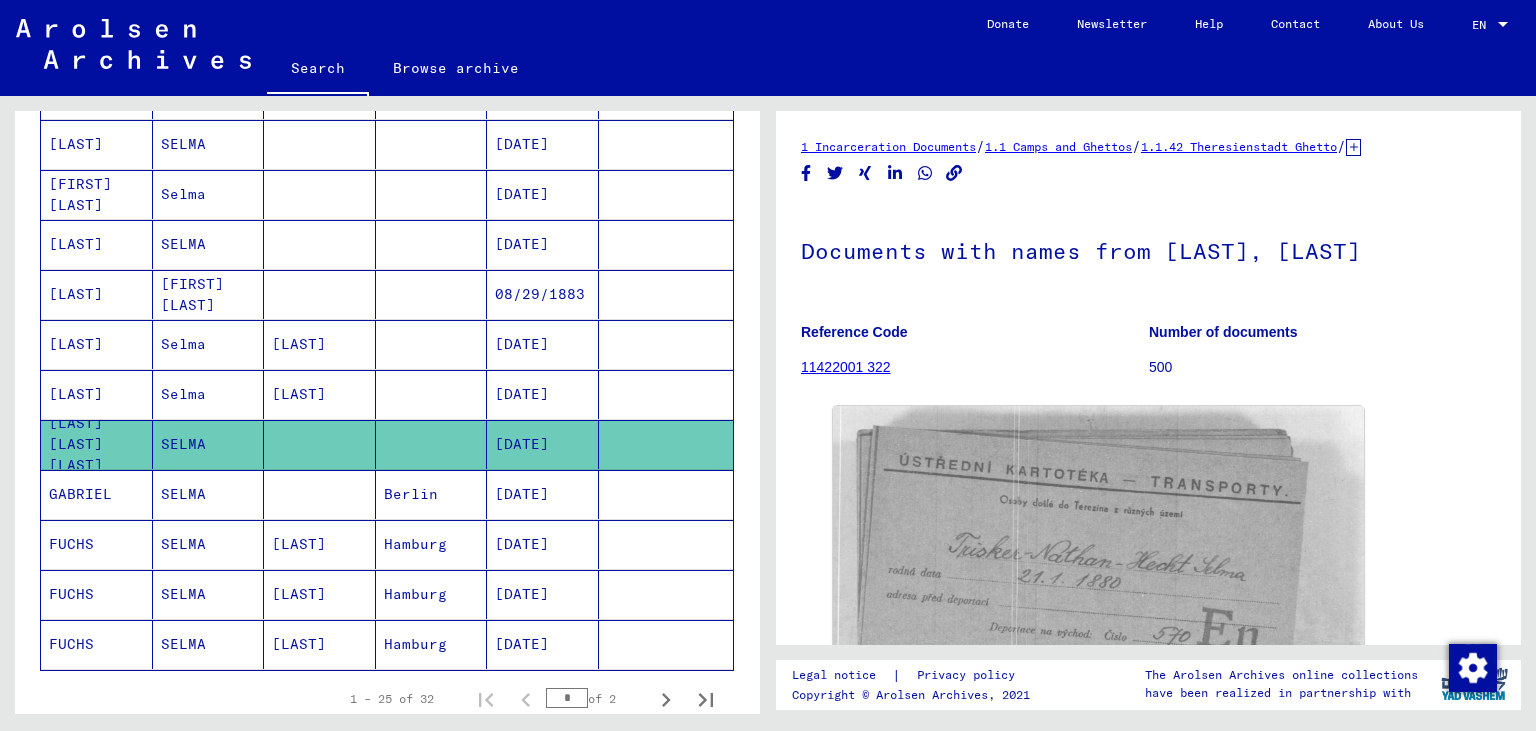 click on "[DATE]" 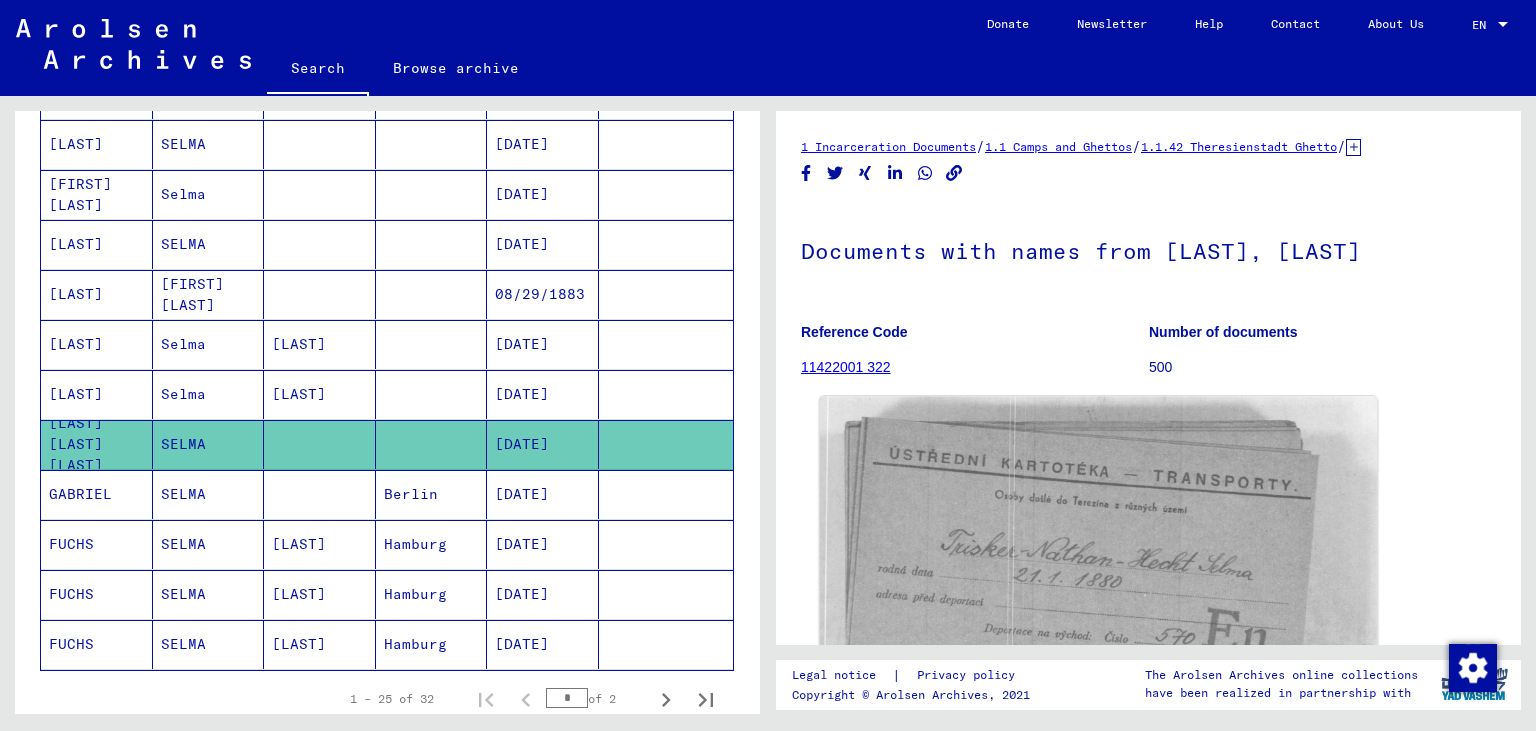 click 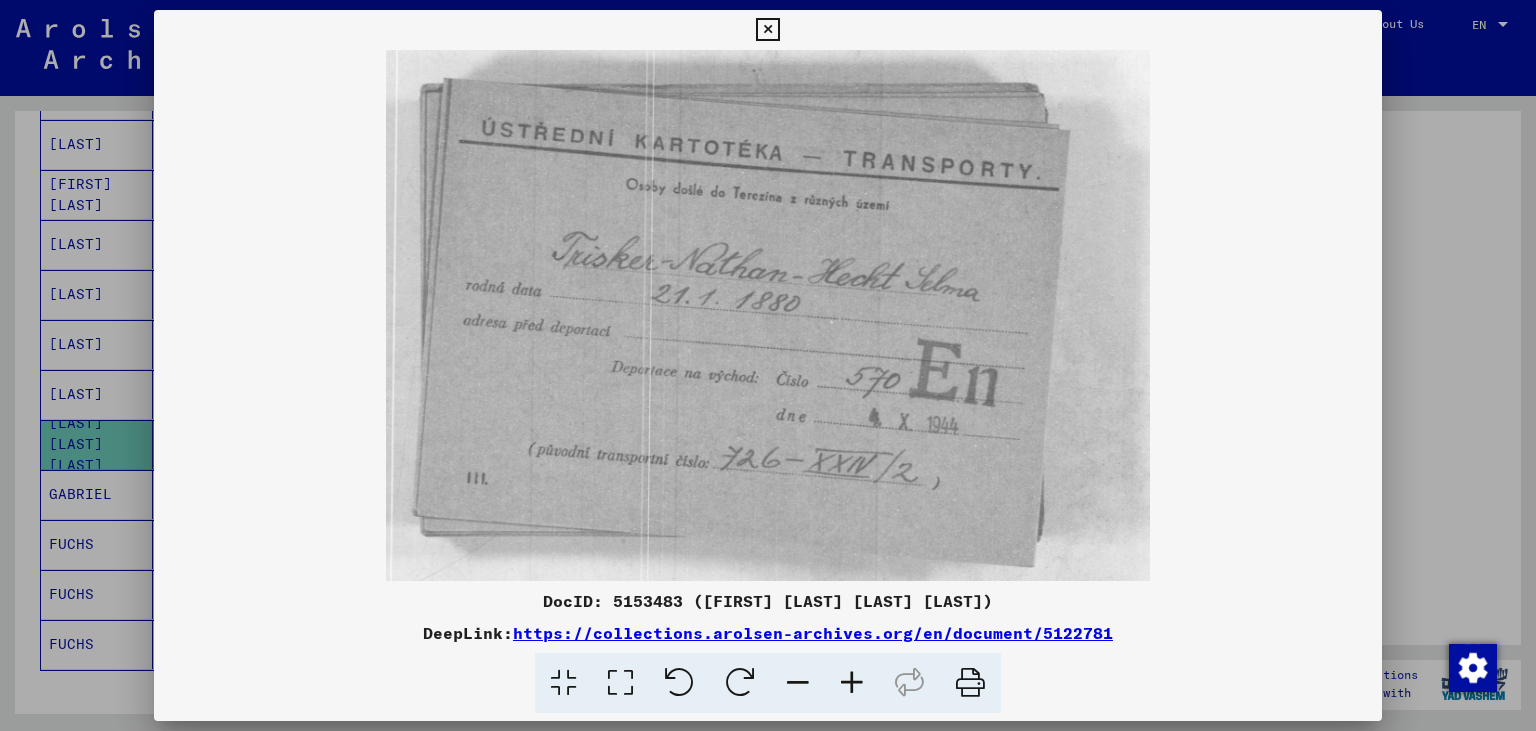 click at bounding box center [767, 30] 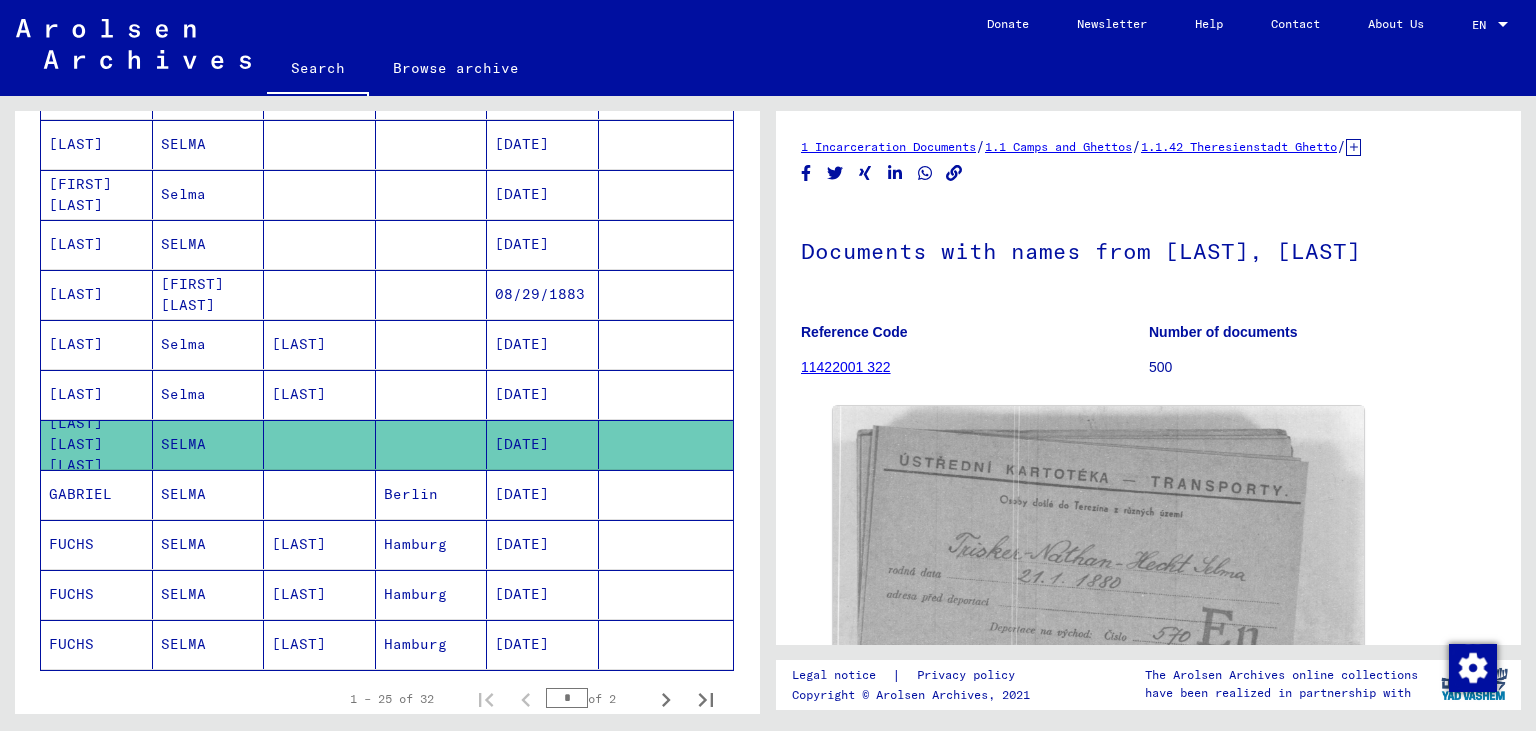 scroll, scrollTop: 0, scrollLeft: 0, axis: both 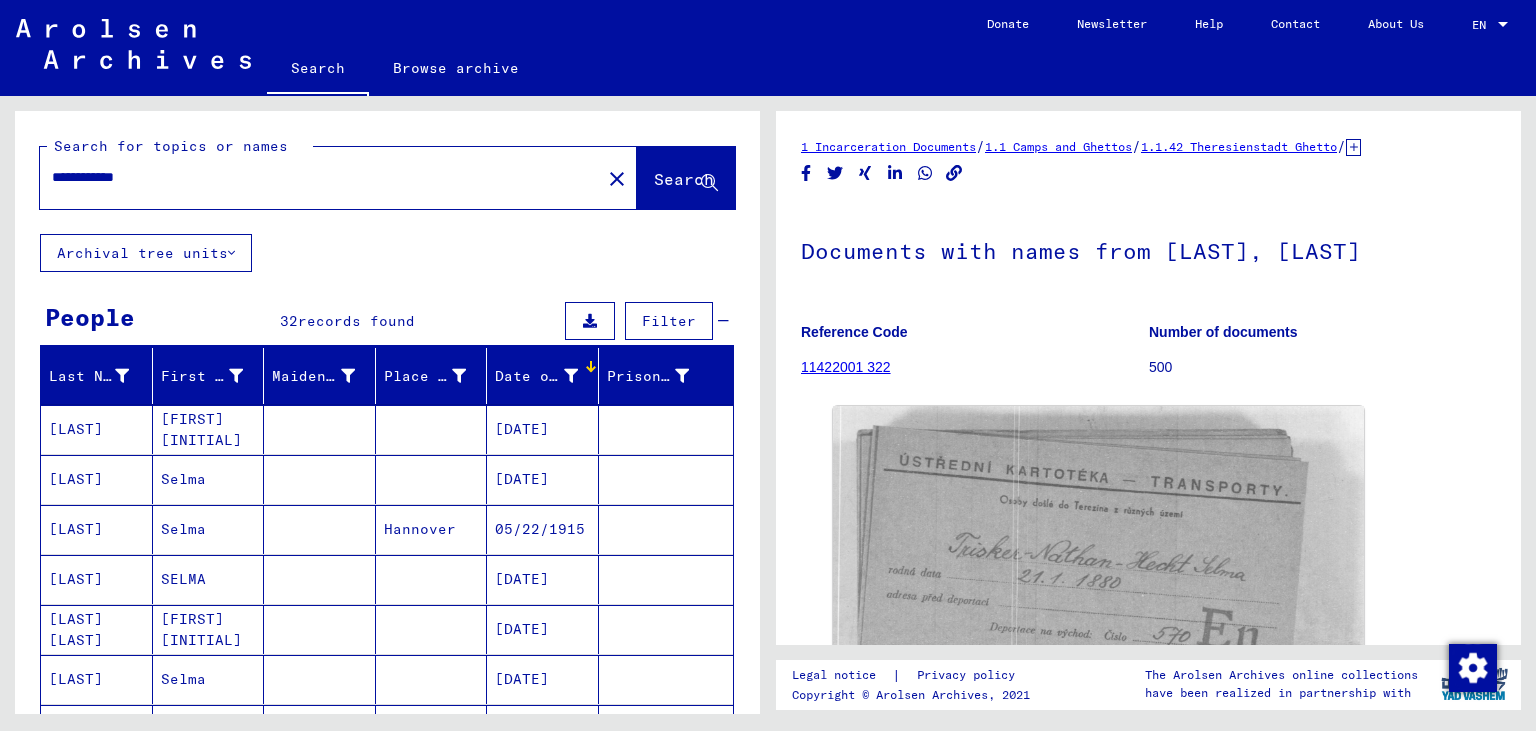 drag, startPoint x: 107, startPoint y: 173, endPoint x: 326, endPoint y: 226, distance: 225.32199 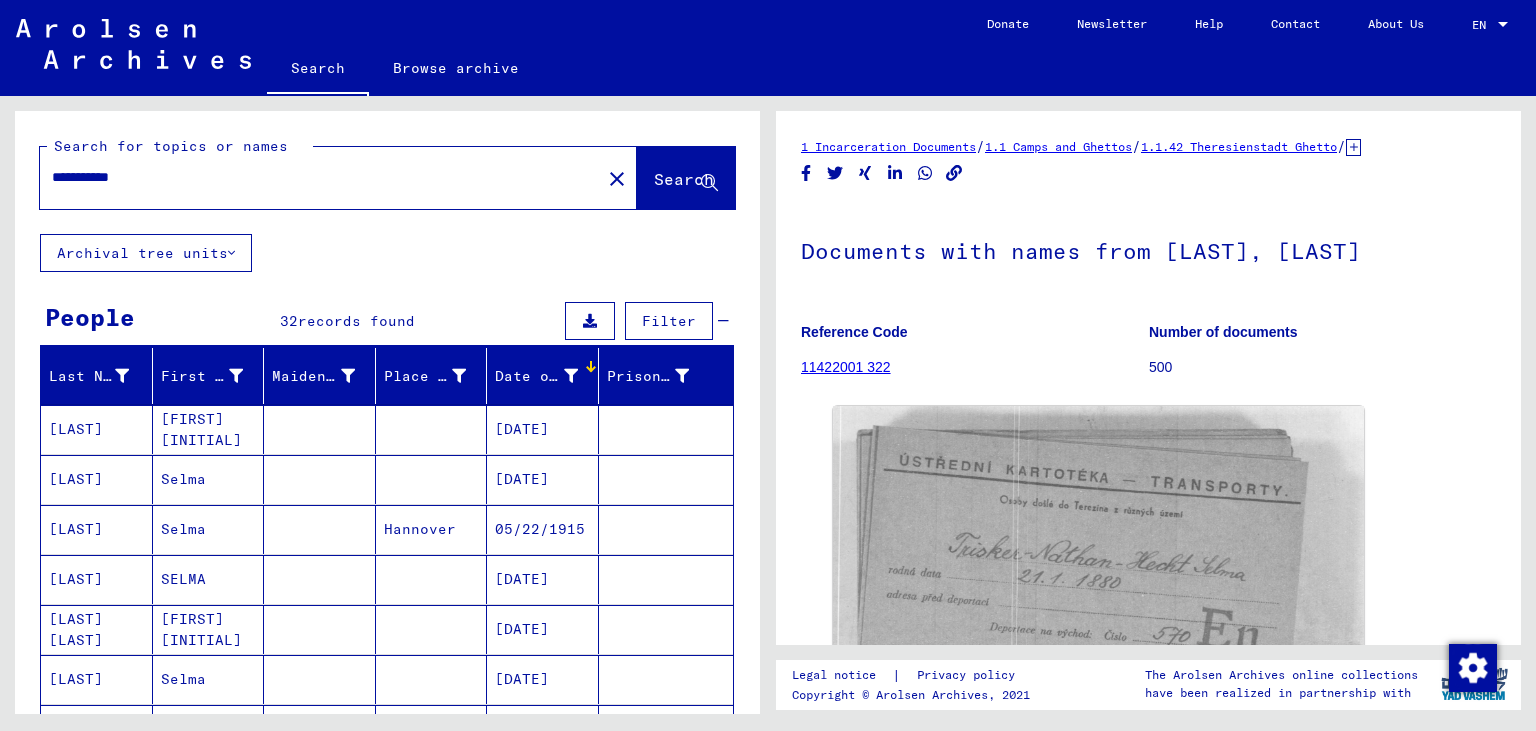 type on "**********" 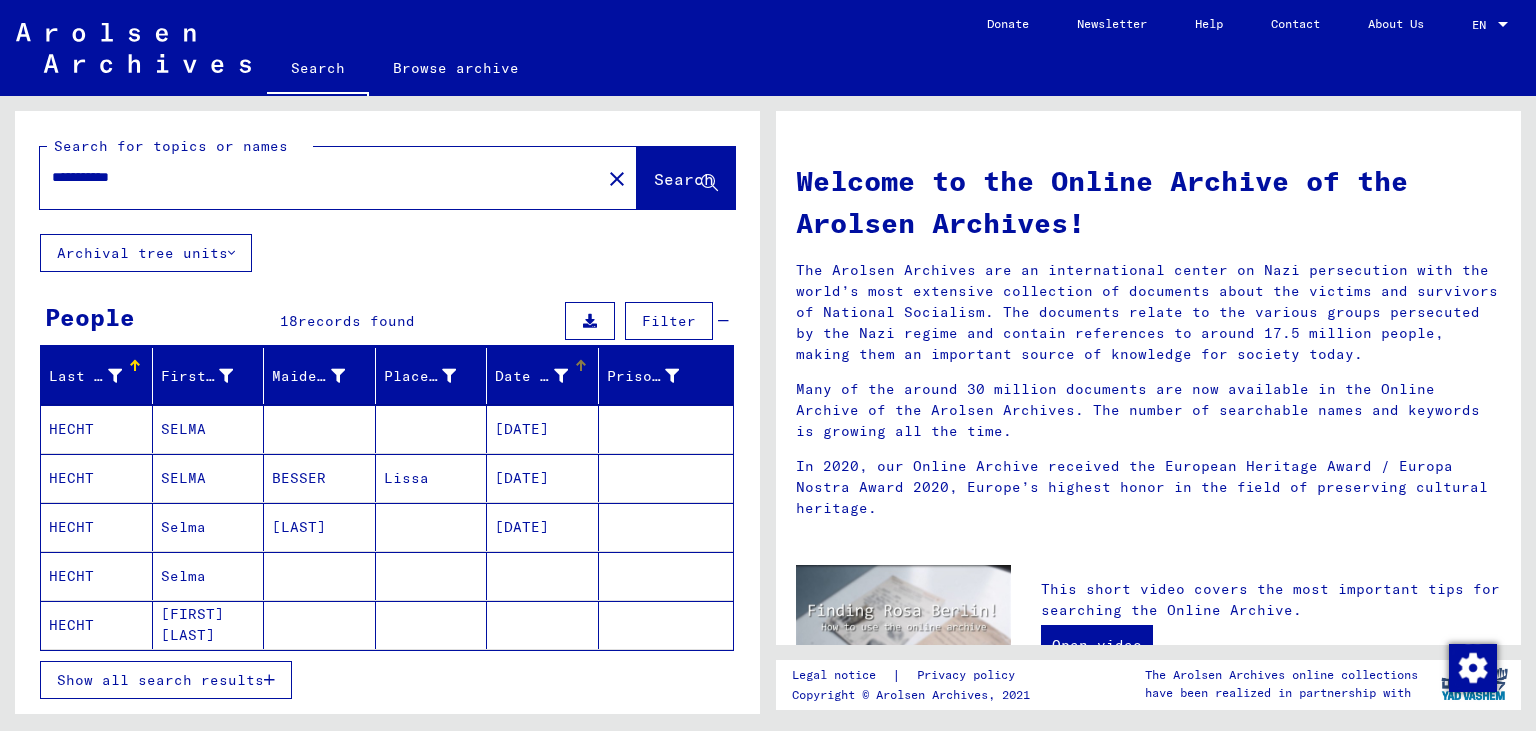 click on "Date of Birth" at bounding box center (531, 376) 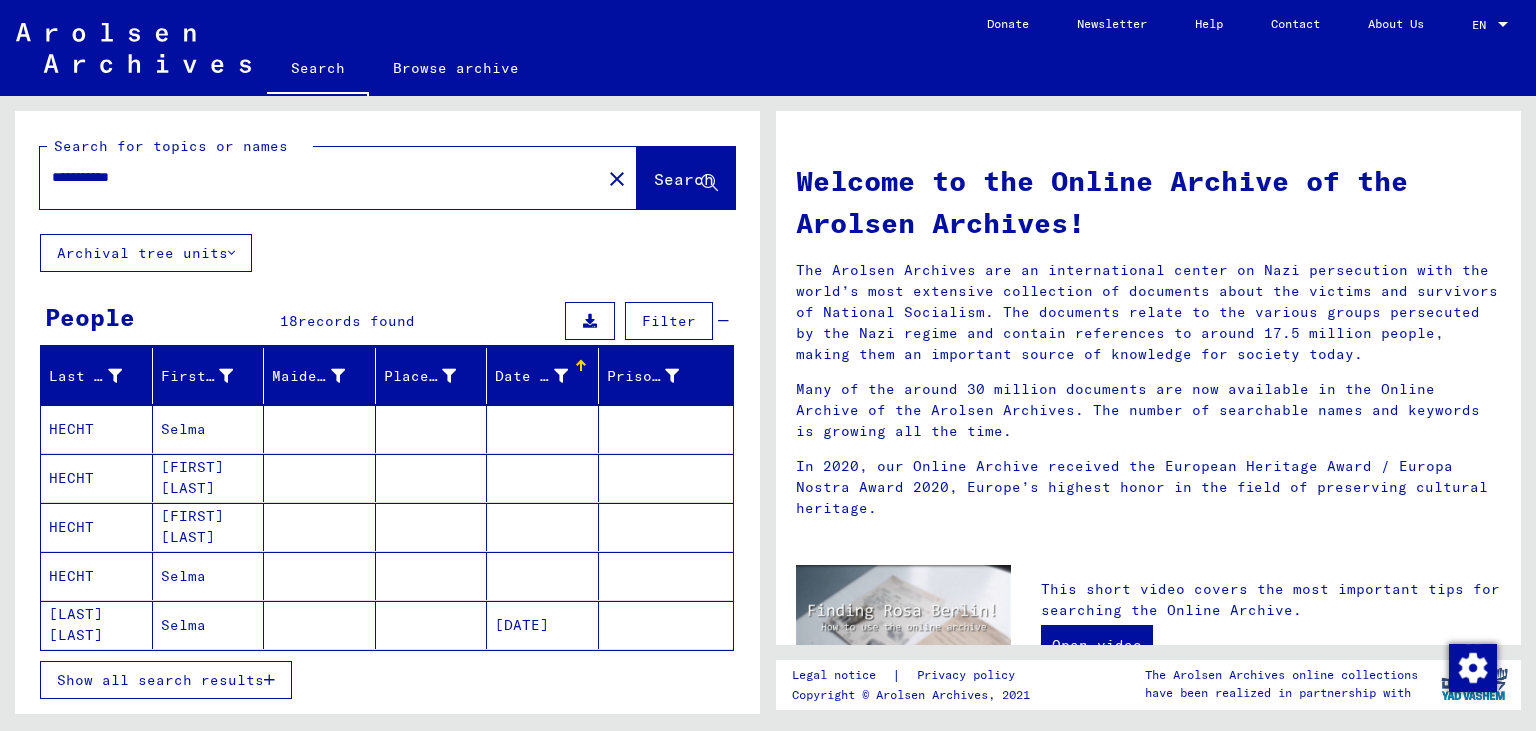 click on "Date of Birth" at bounding box center [531, 376] 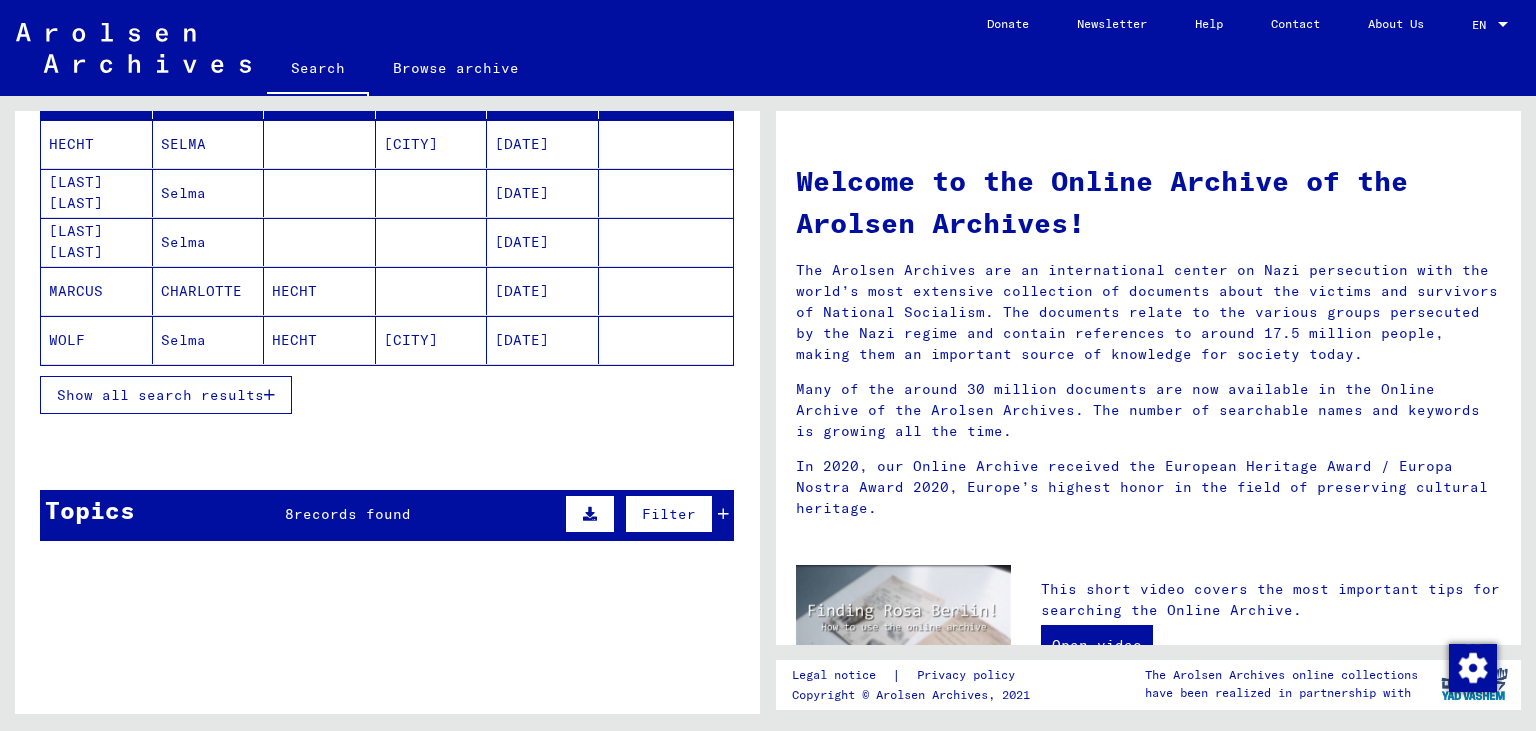 scroll, scrollTop: 286, scrollLeft: 0, axis: vertical 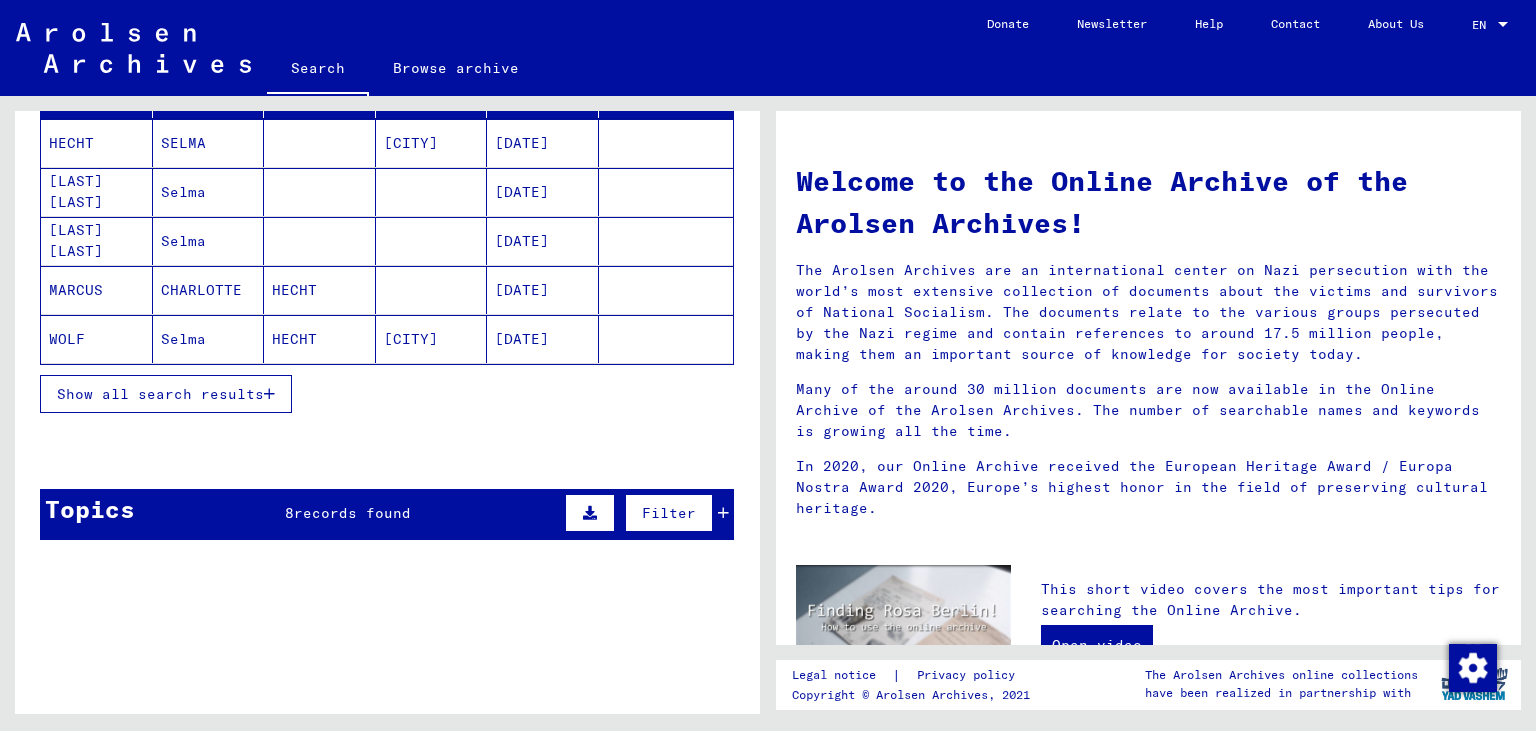 click on "Show all search results" at bounding box center [166, 394] 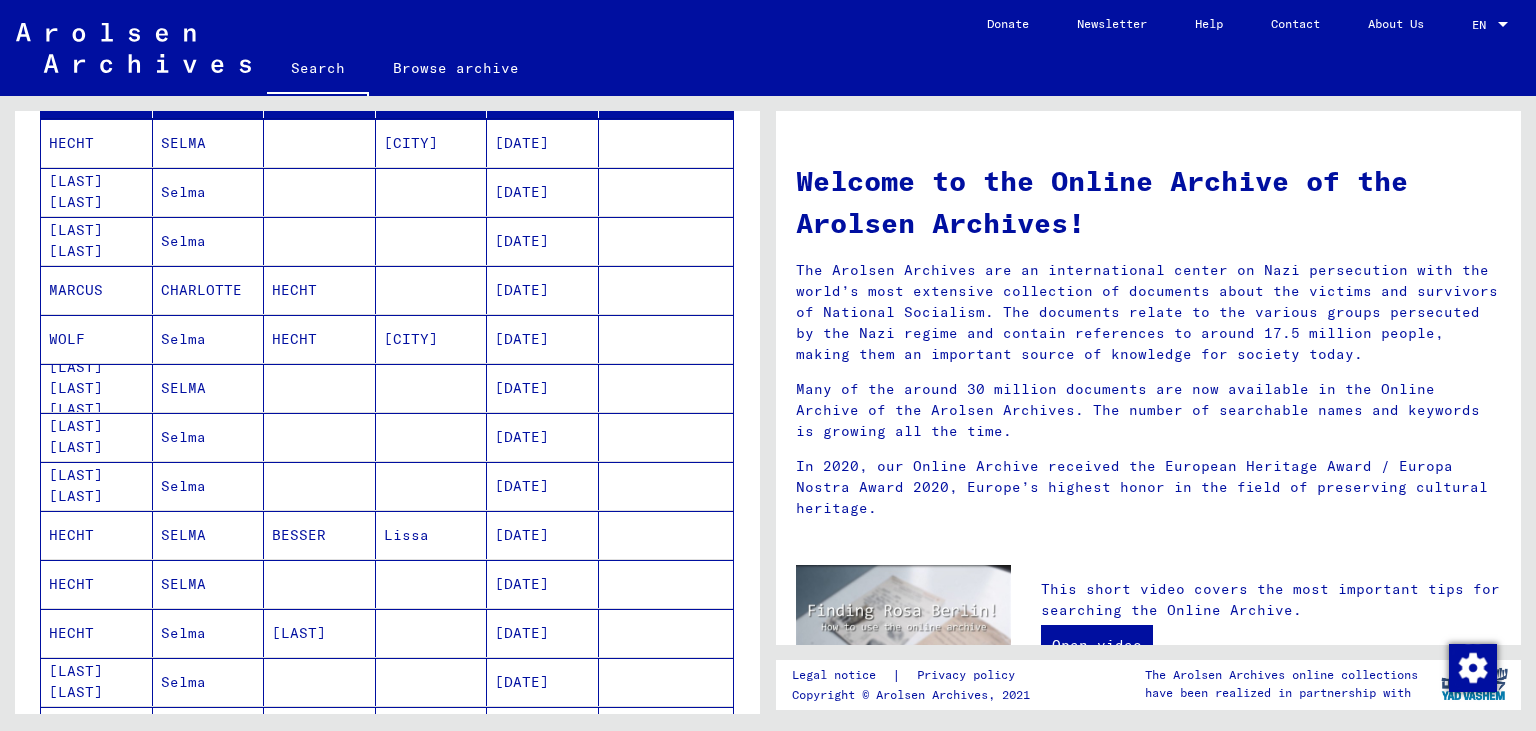 click on "Selma" at bounding box center (209, 486) 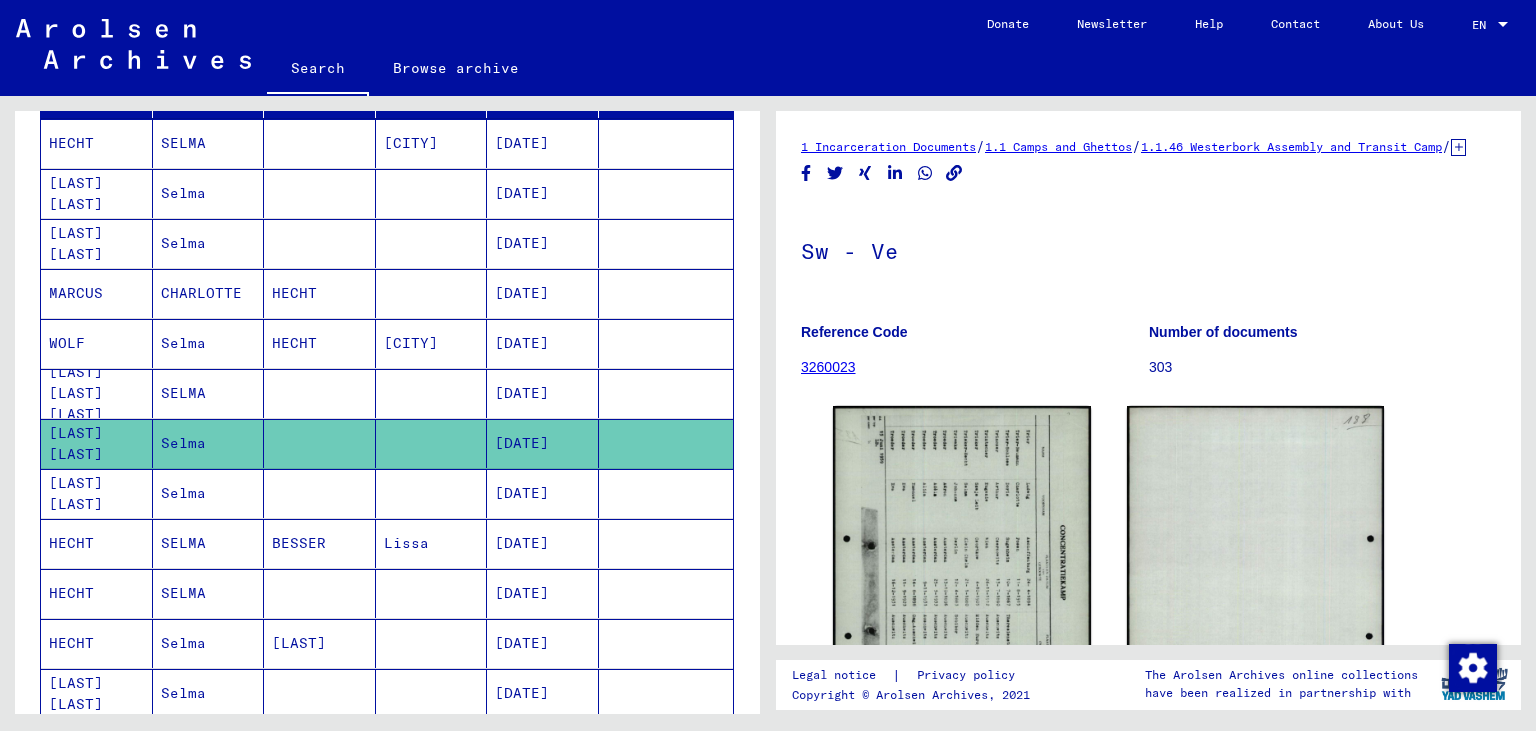 click on "Selma" at bounding box center (209, 543) 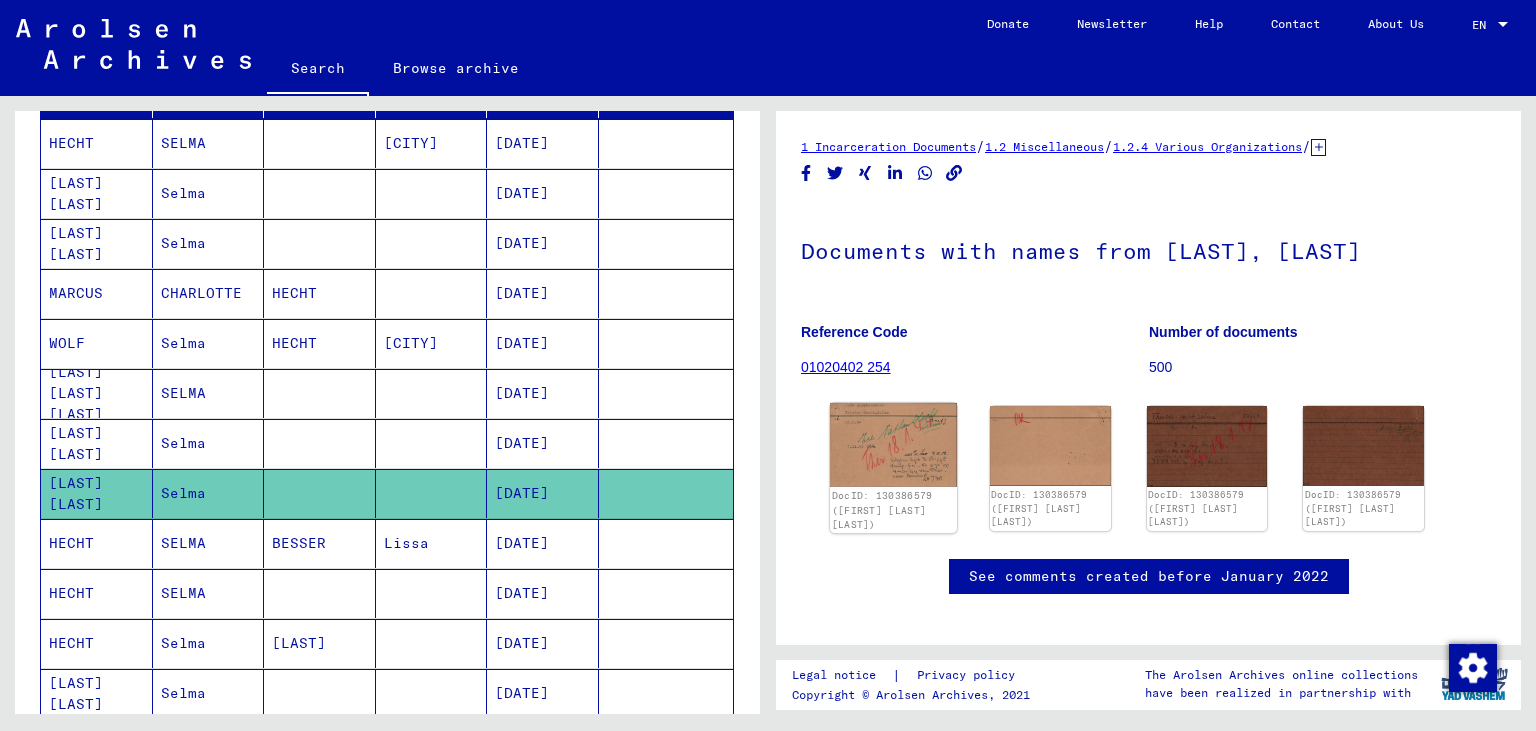 click 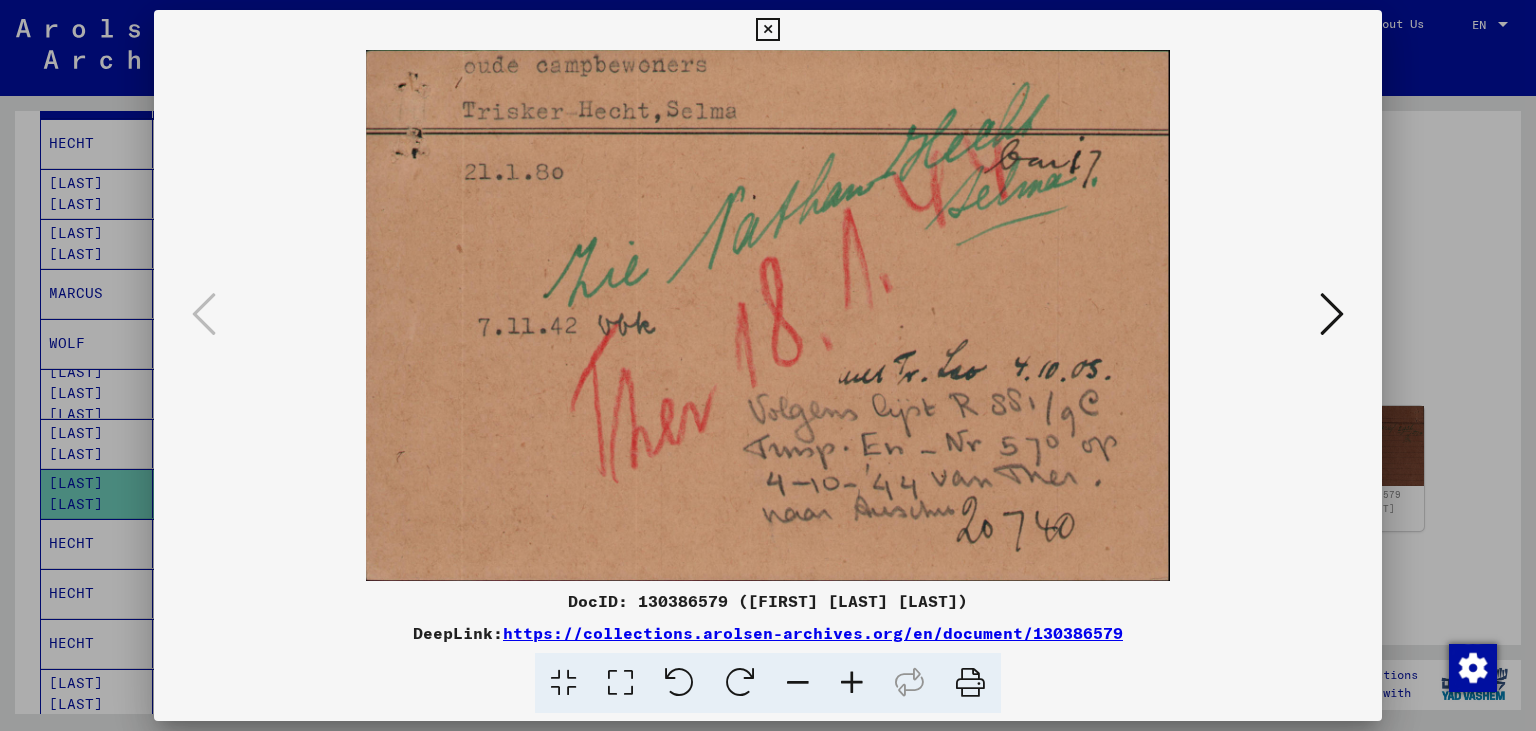 click at bounding box center (1332, 314) 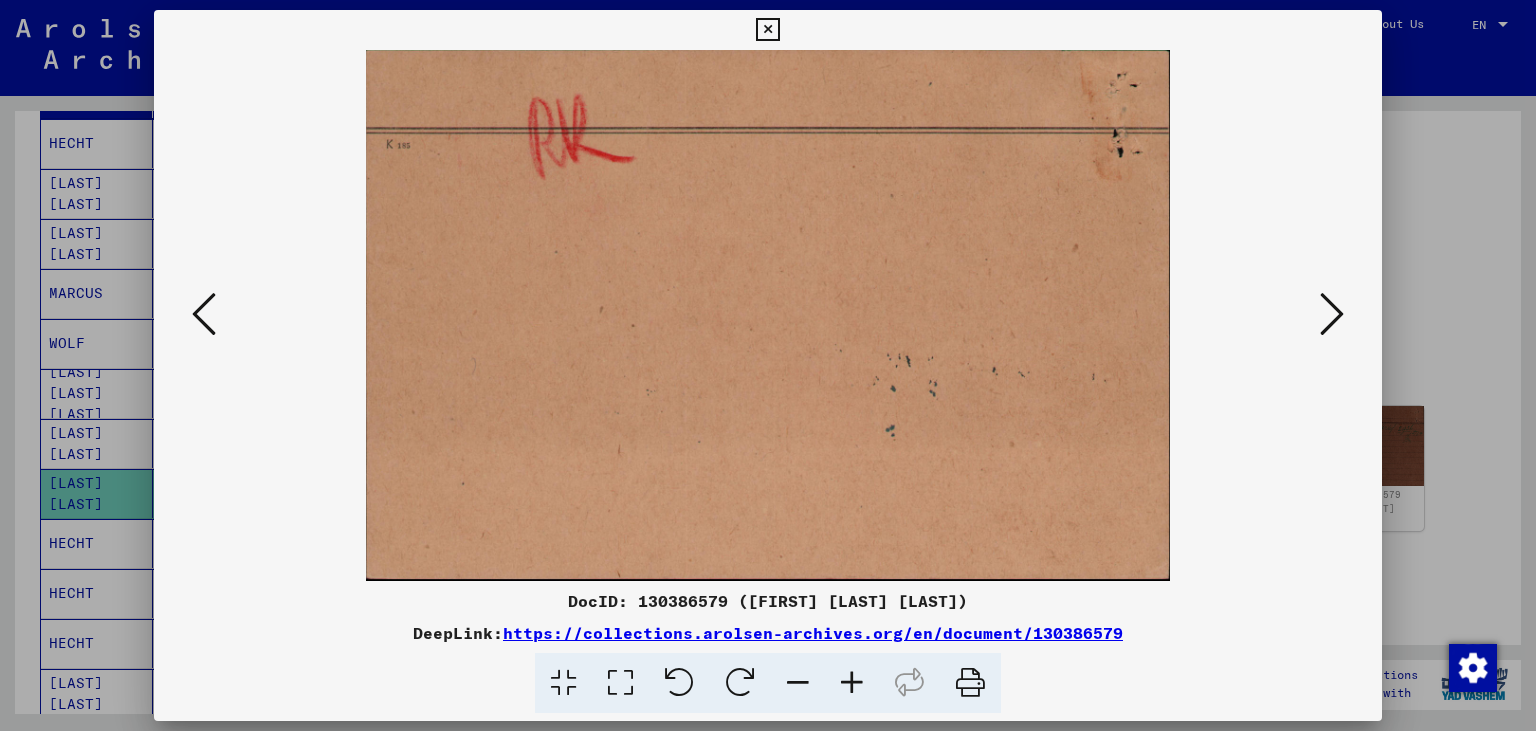 click at bounding box center [1332, 314] 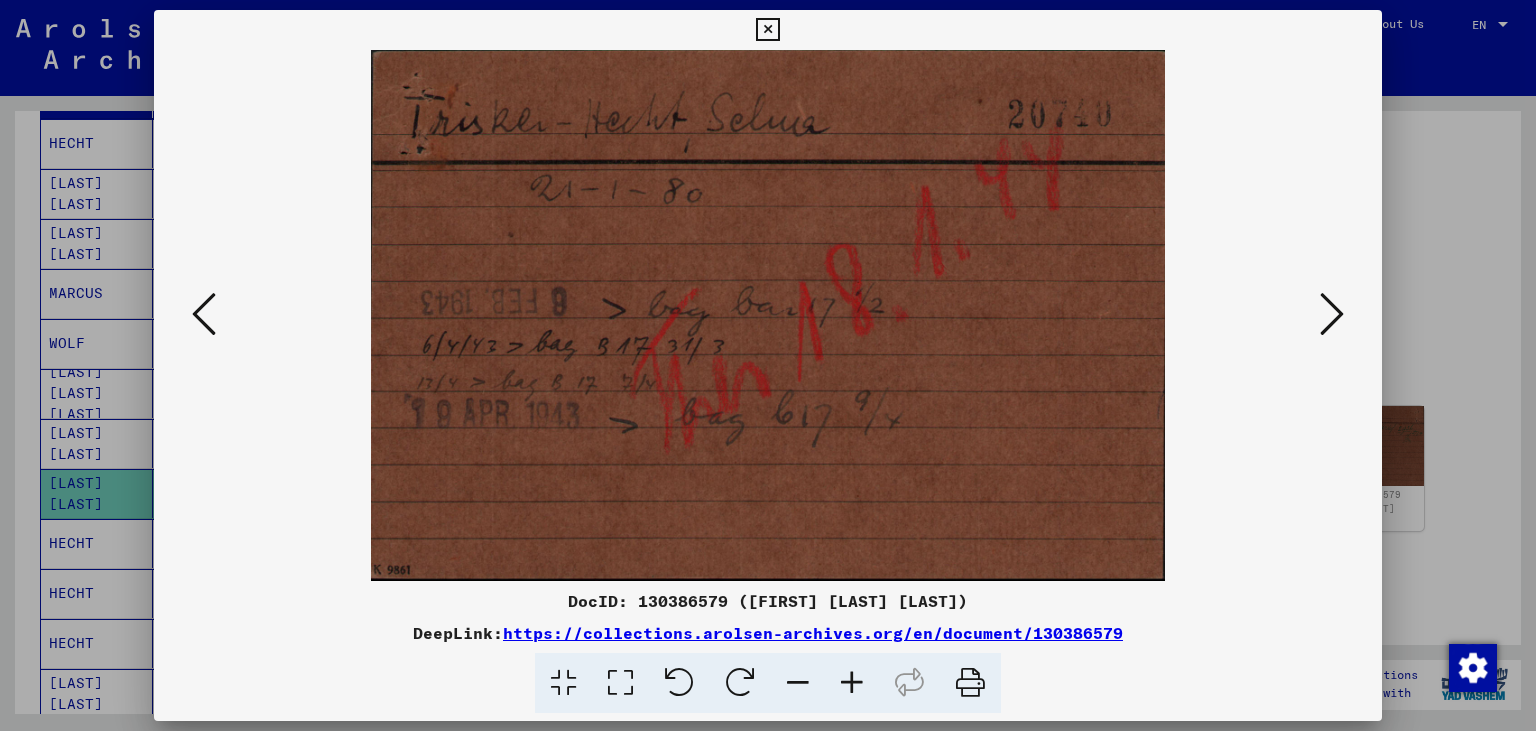 click at bounding box center [1332, 314] 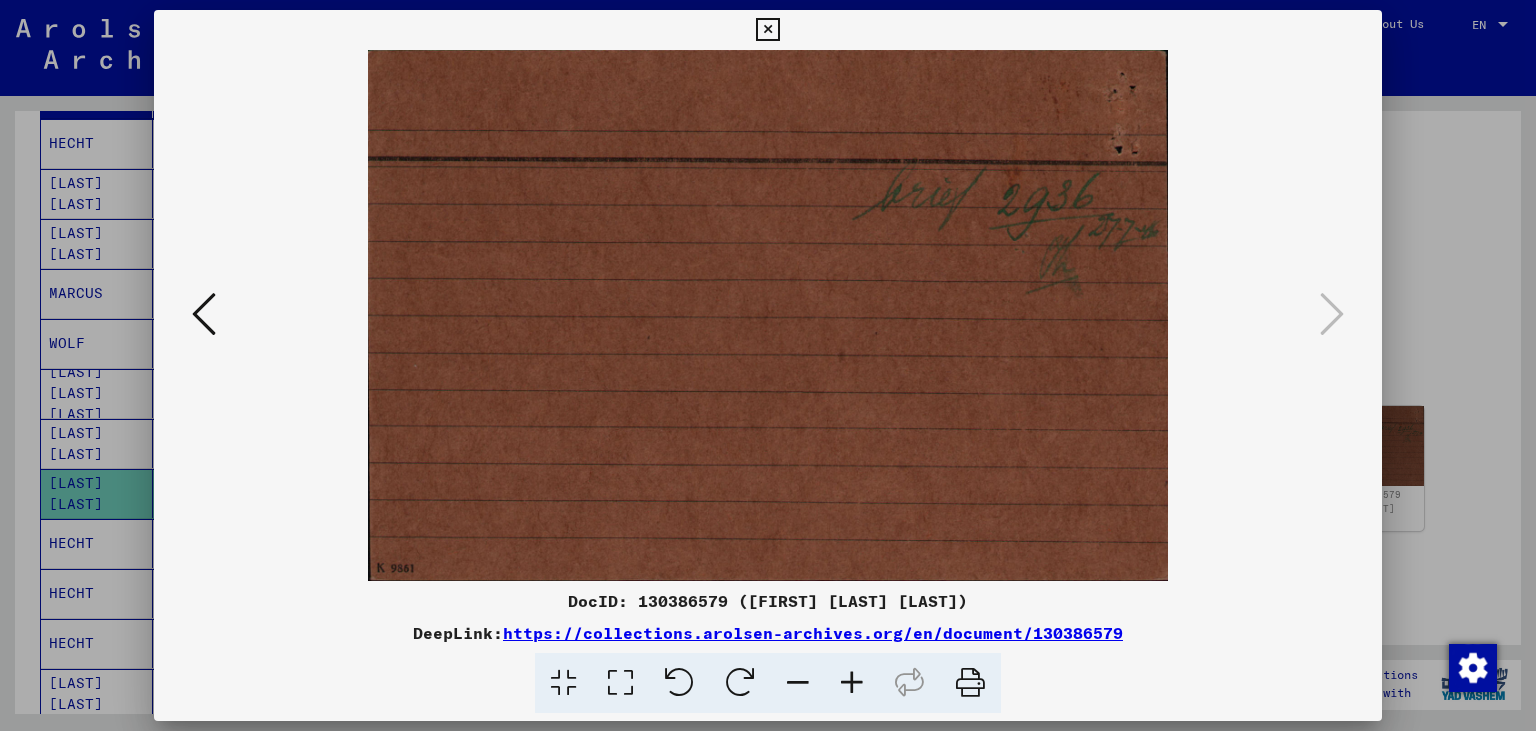 click at bounding box center [204, 314] 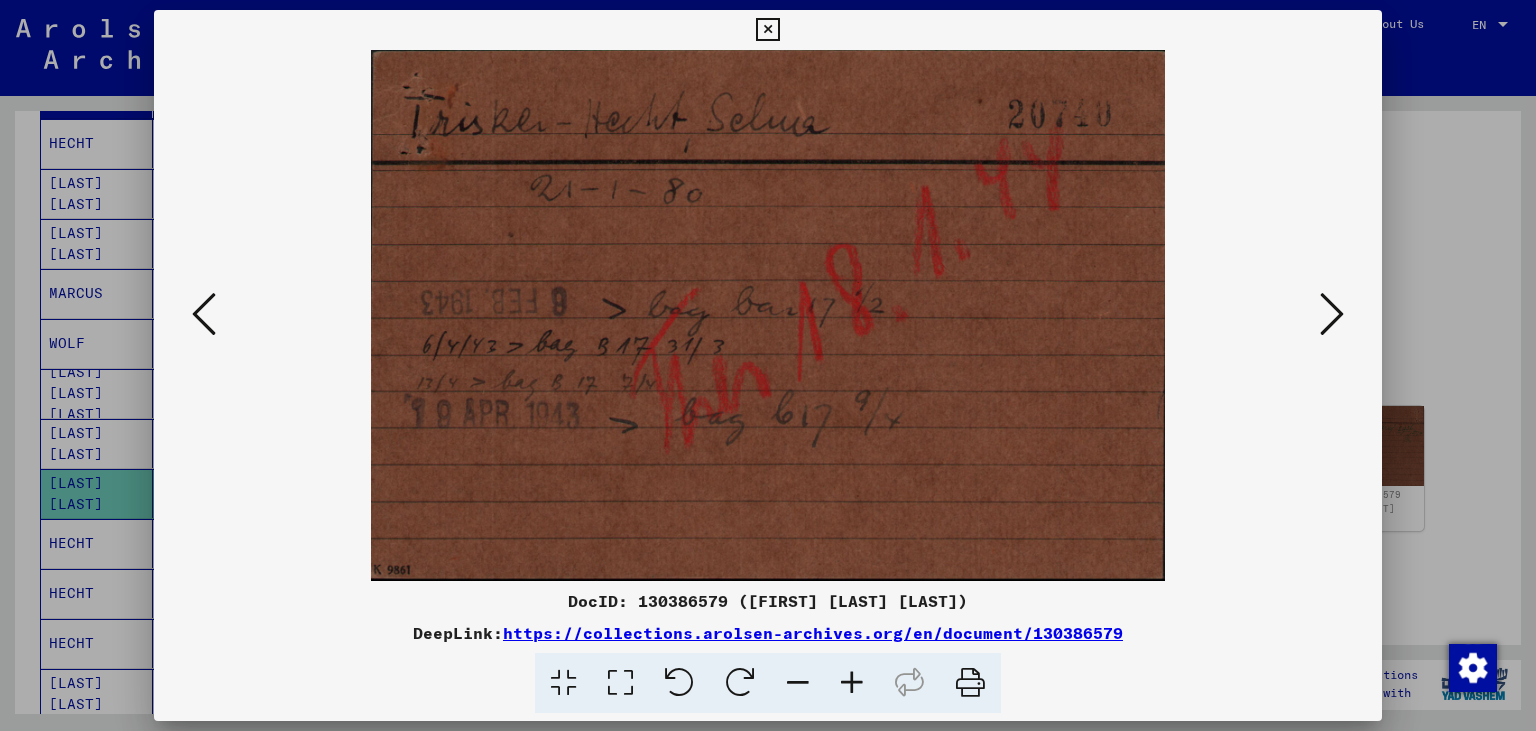 click at bounding box center [204, 314] 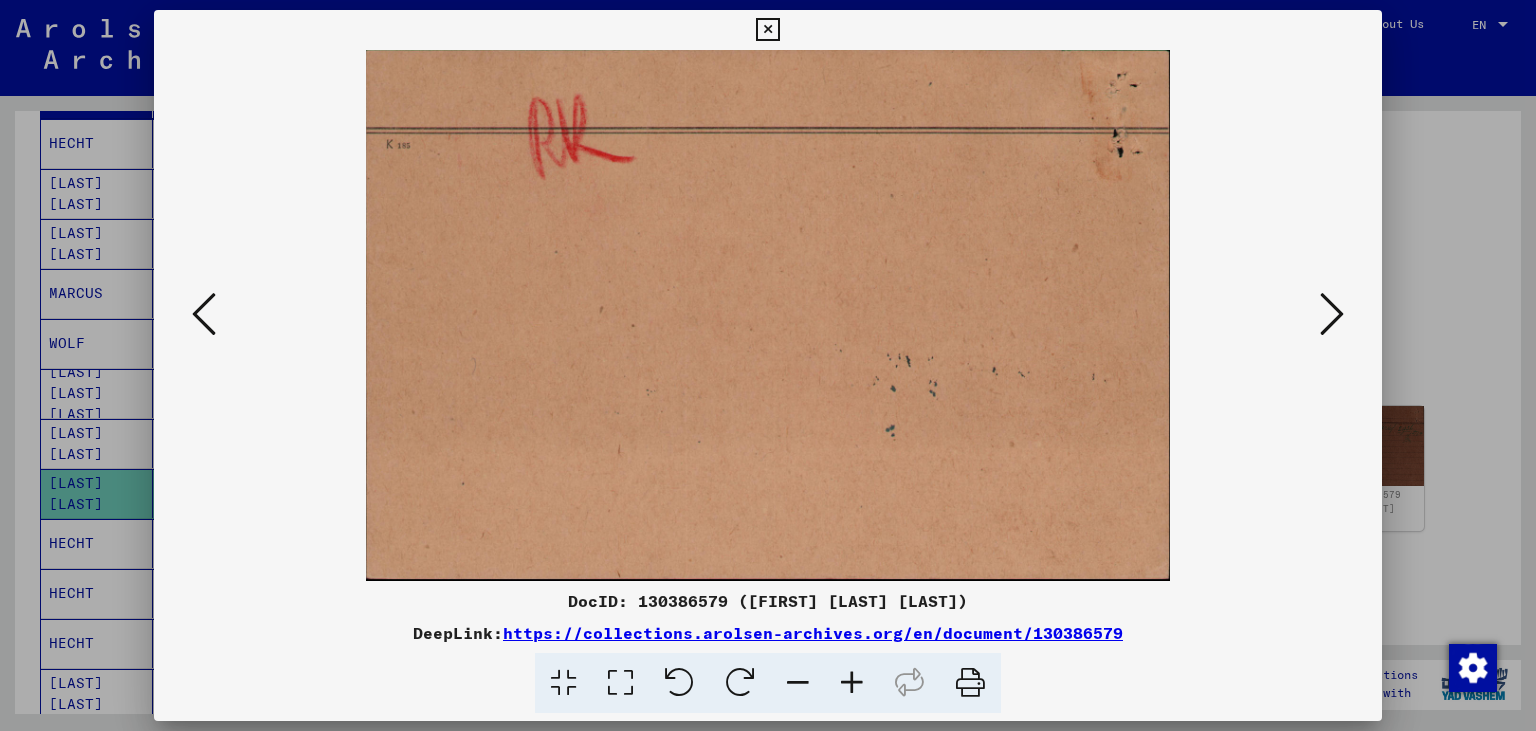 click at bounding box center [204, 314] 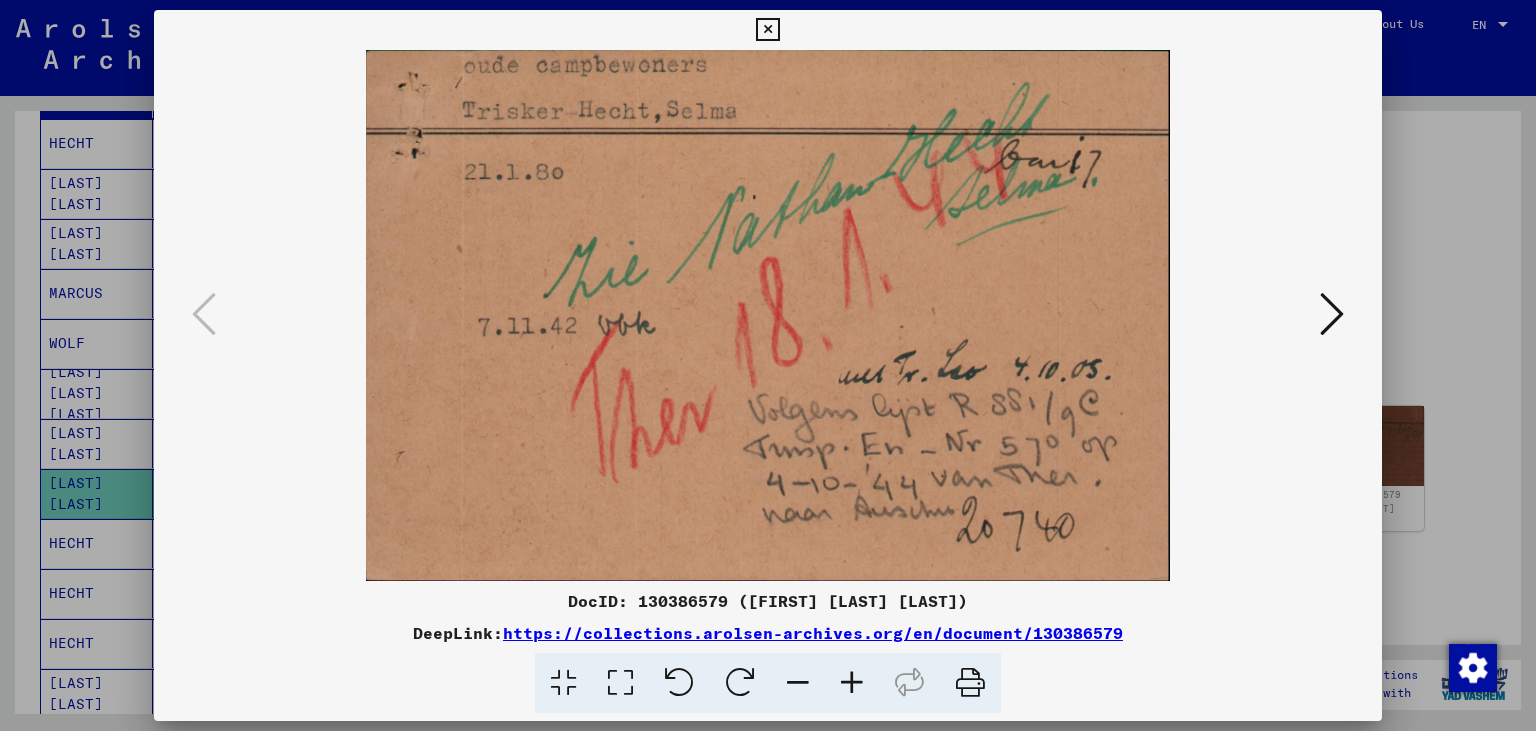 click at bounding box center (767, 30) 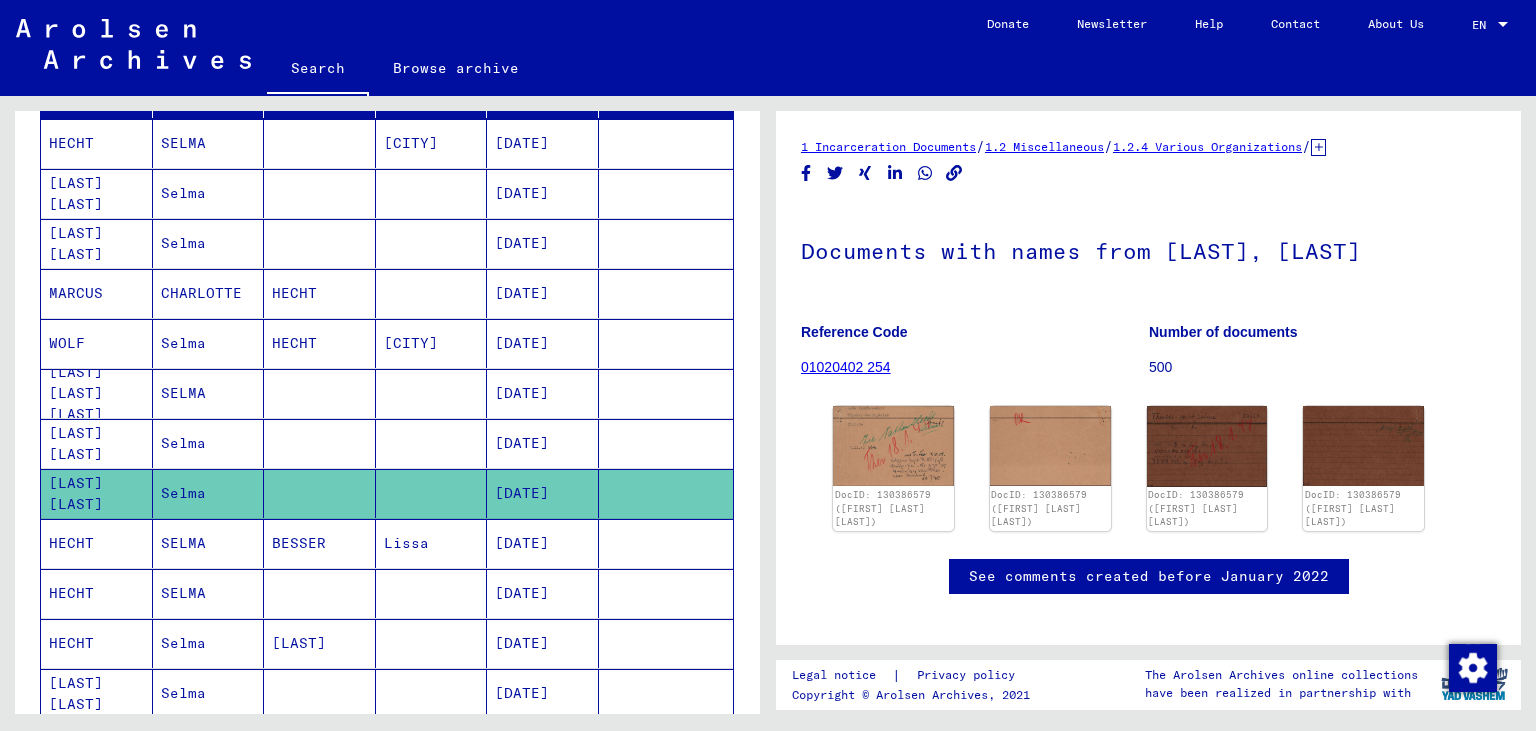 click on "Selma" at bounding box center (209, 493) 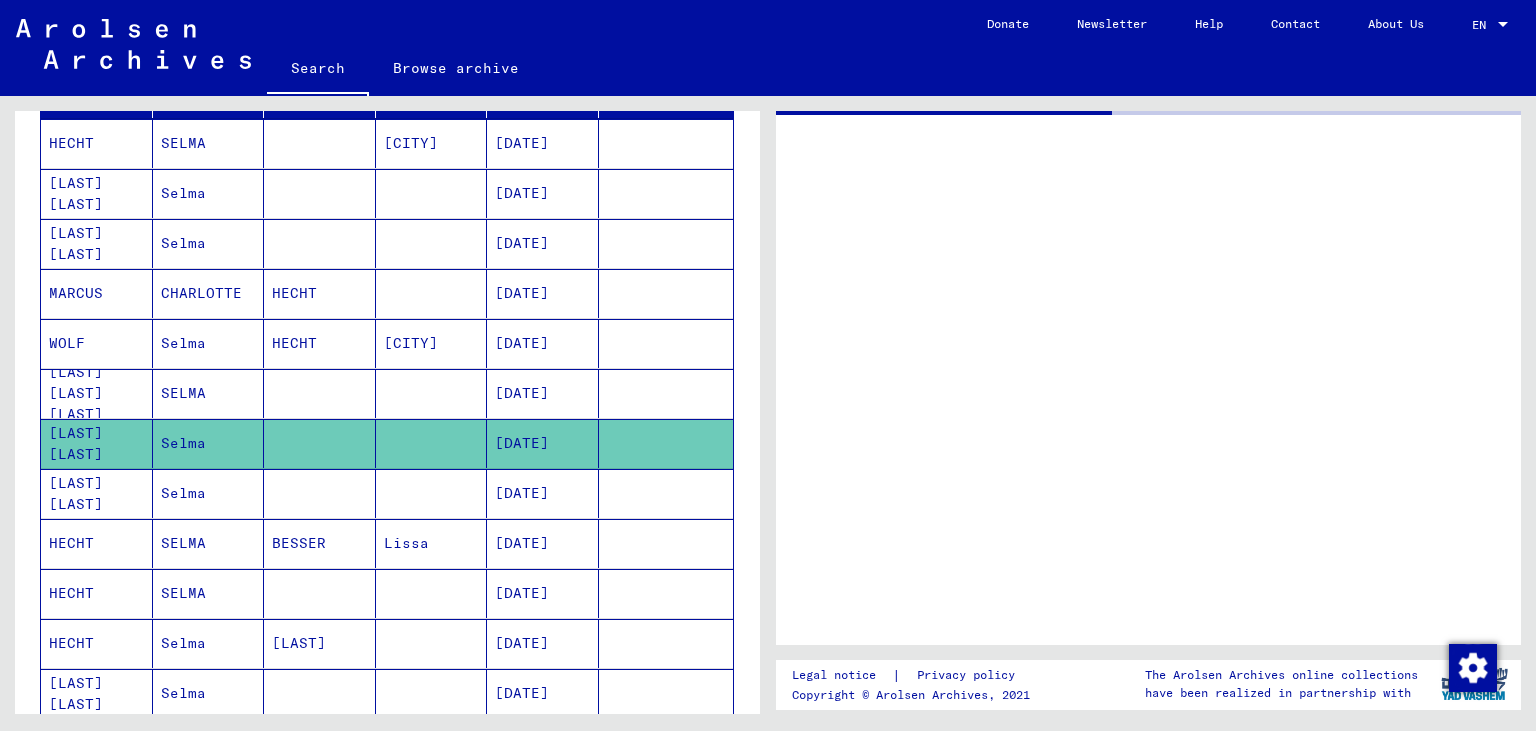 click on "Selma" 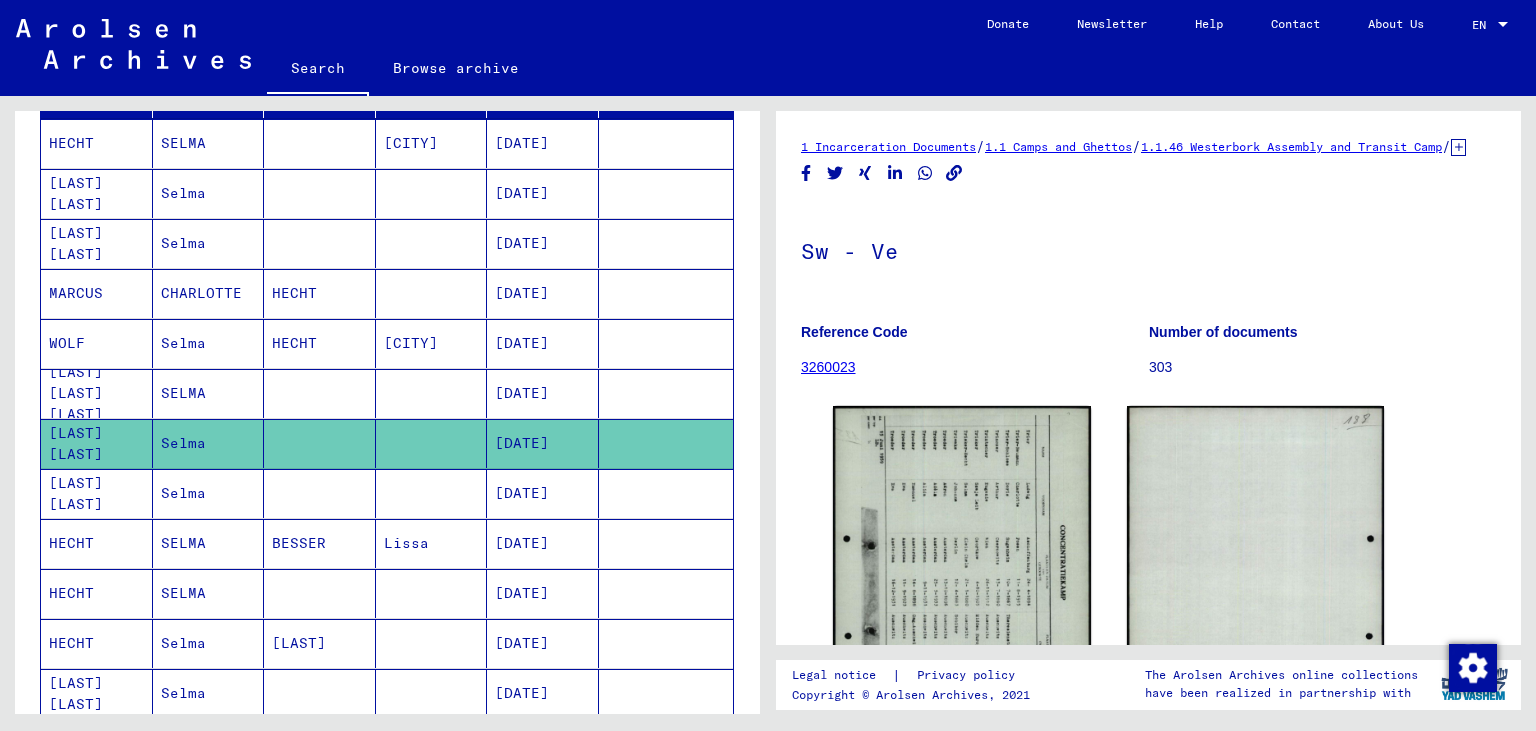 click on "SELMA" at bounding box center (209, 443) 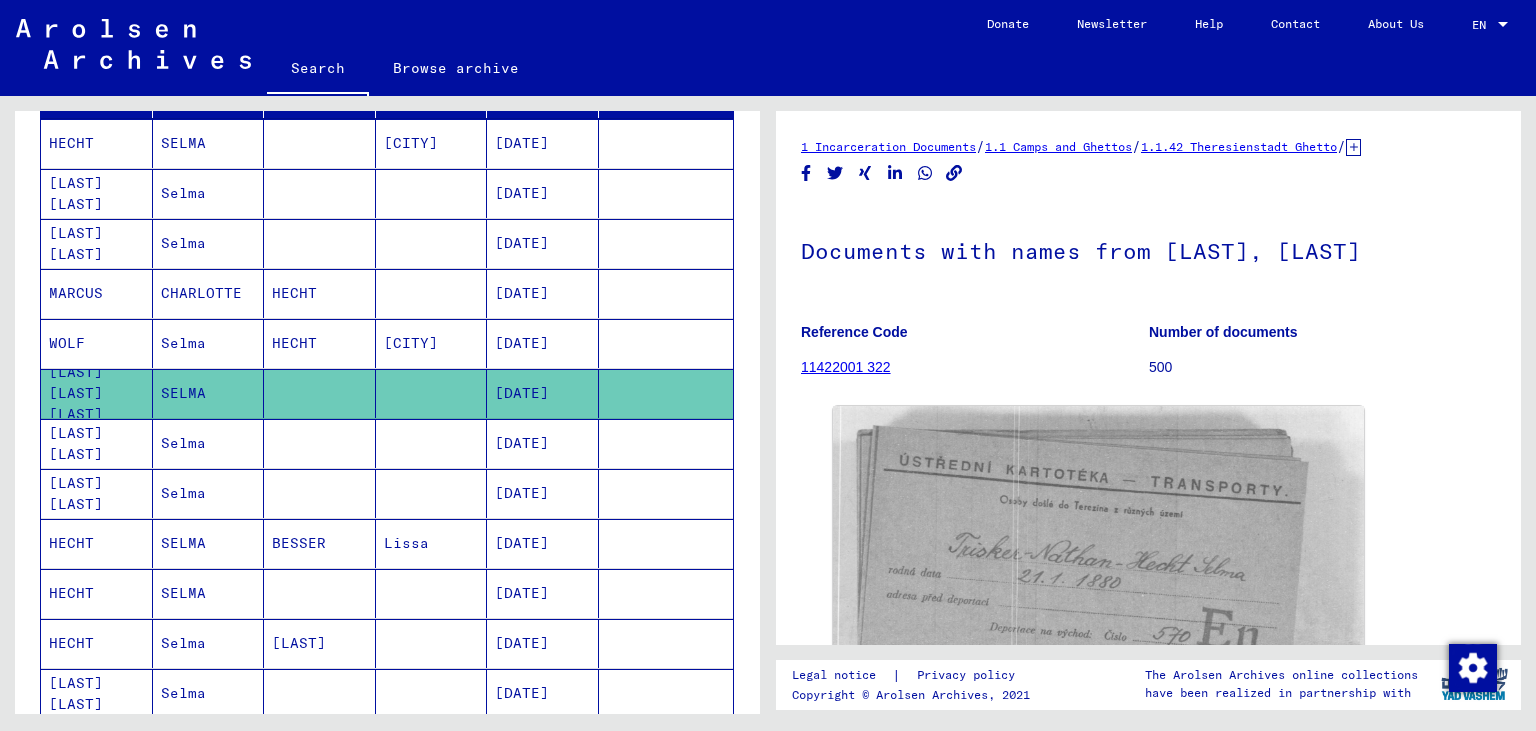 click on "SELMA" 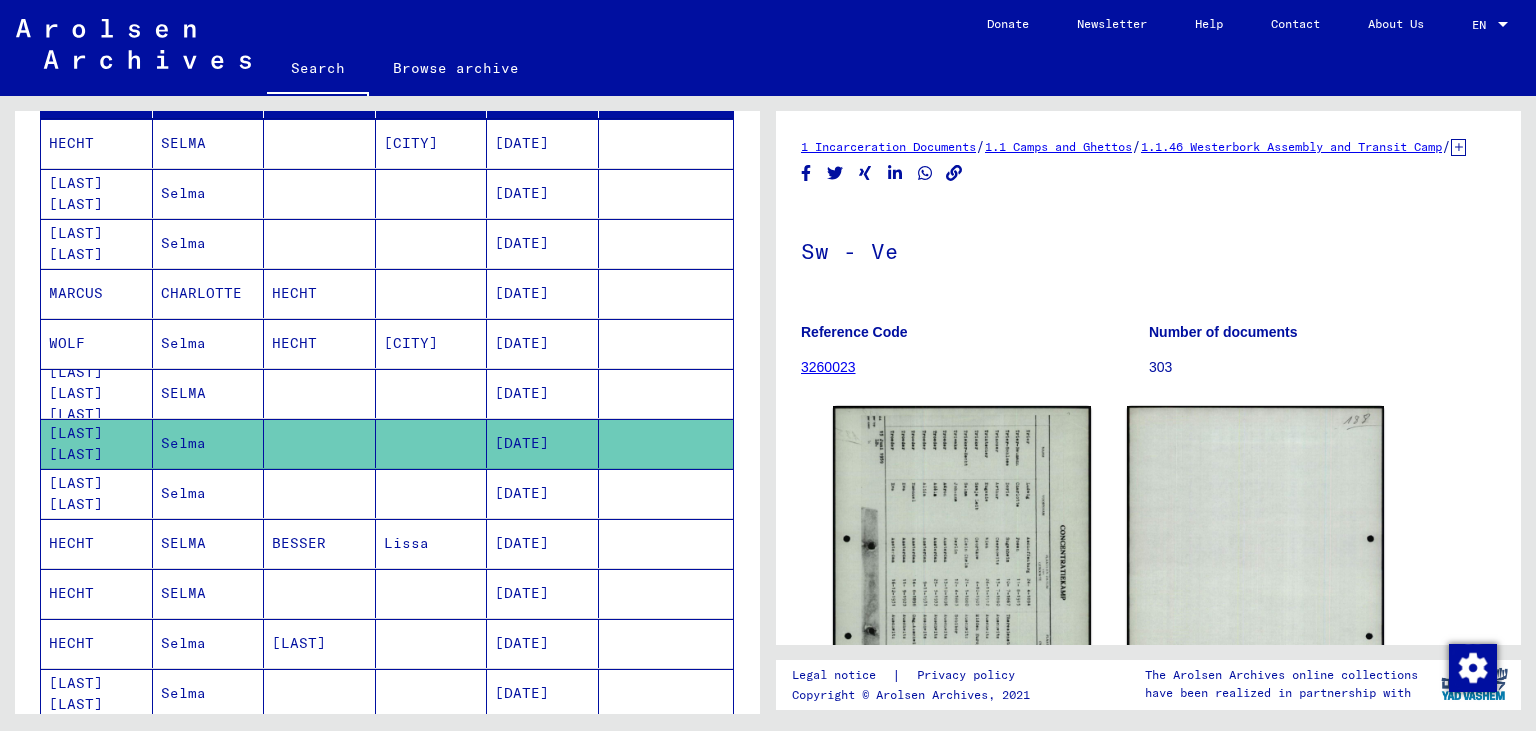 click on "Selma" at bounding box center (209, 543) 